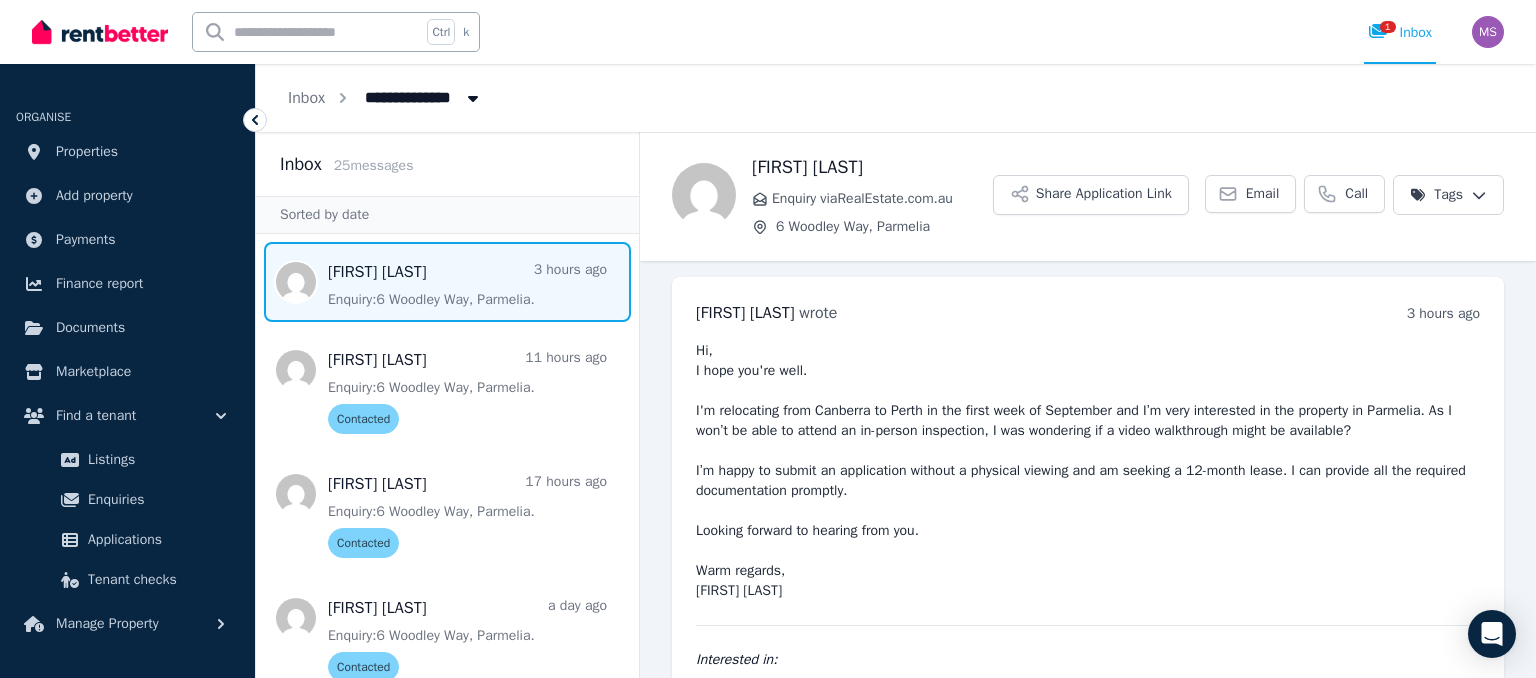scroll, scrollTop: 0, scrollLeft: 0, axis: both 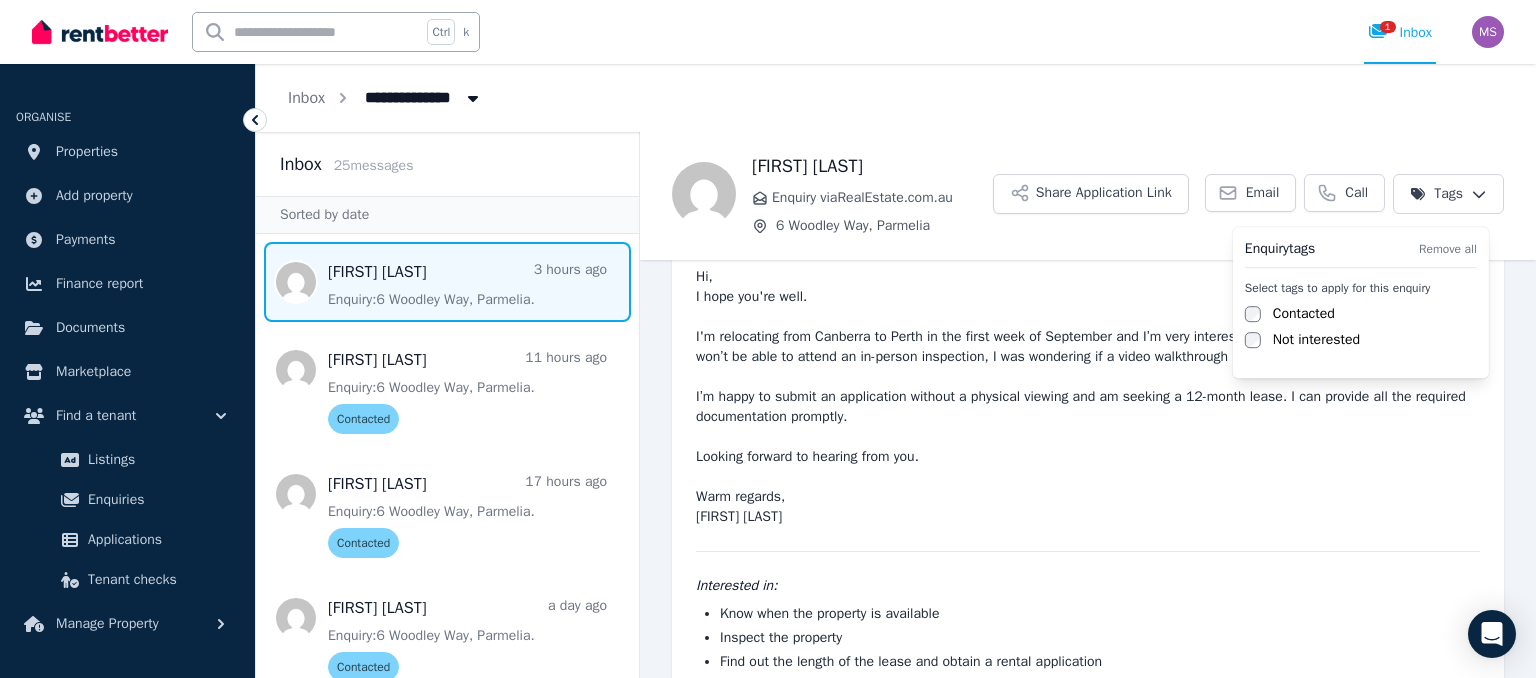 click on "**********" at bounding box center [768, 339] 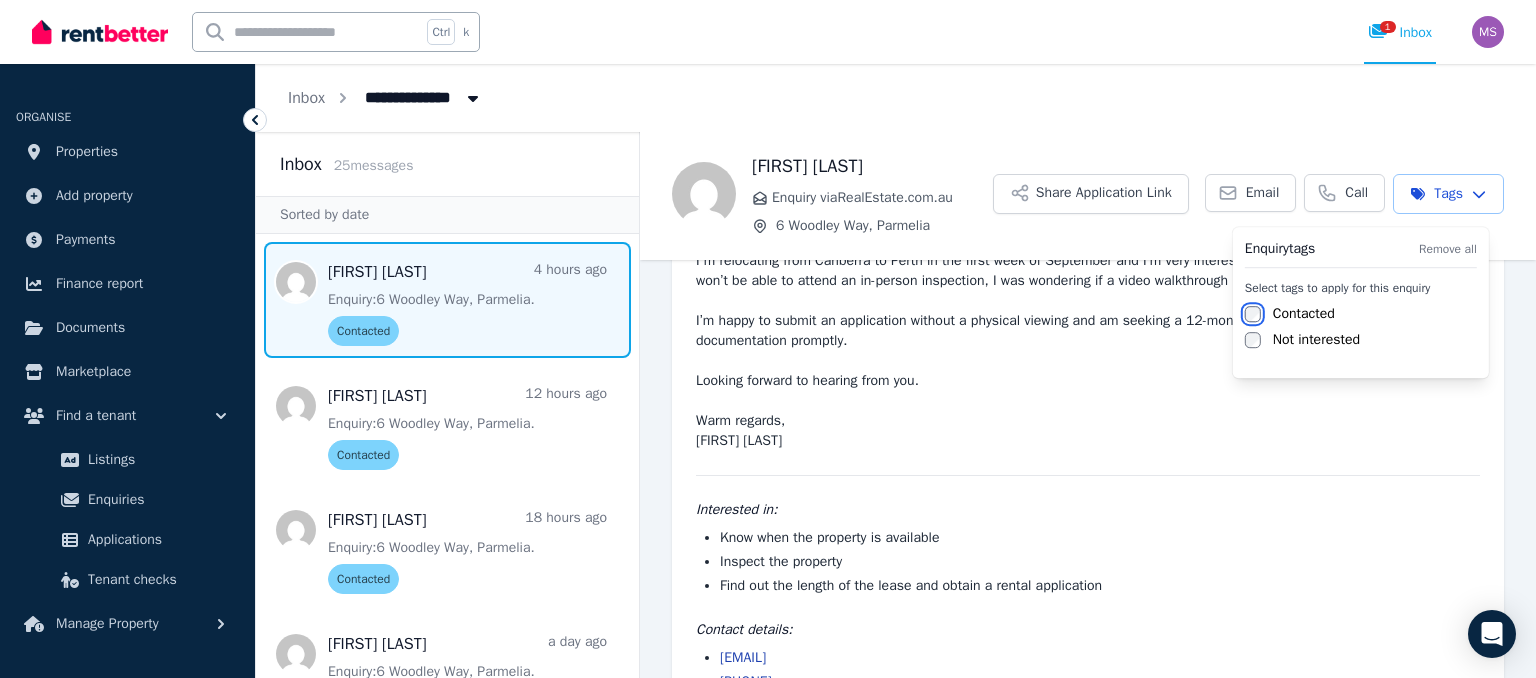 scroll, scrollTop: 204, scrollLeft: 0, axis: vertical 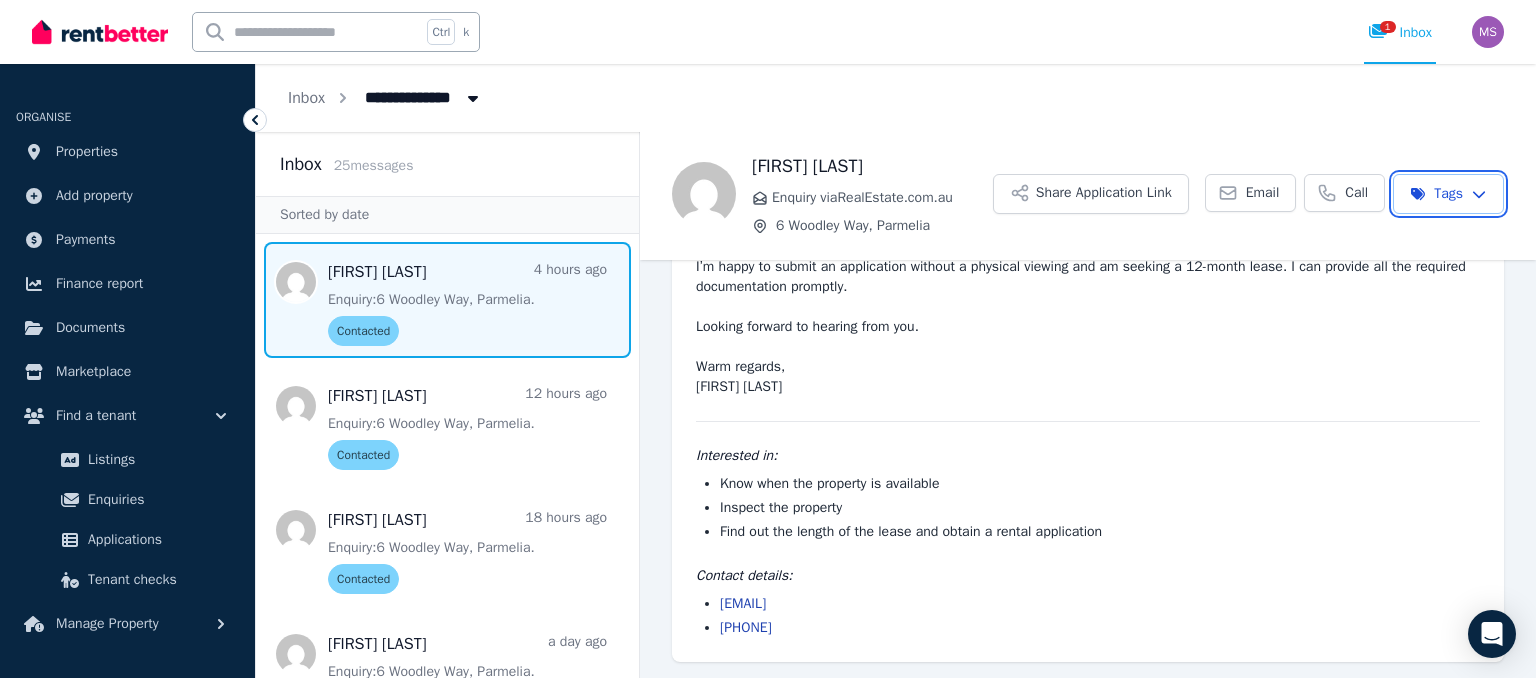 drag, startPoint x: 628, startPoint y: 206, endPoint x: 595, endPoint y: -115, distance: 322.6918 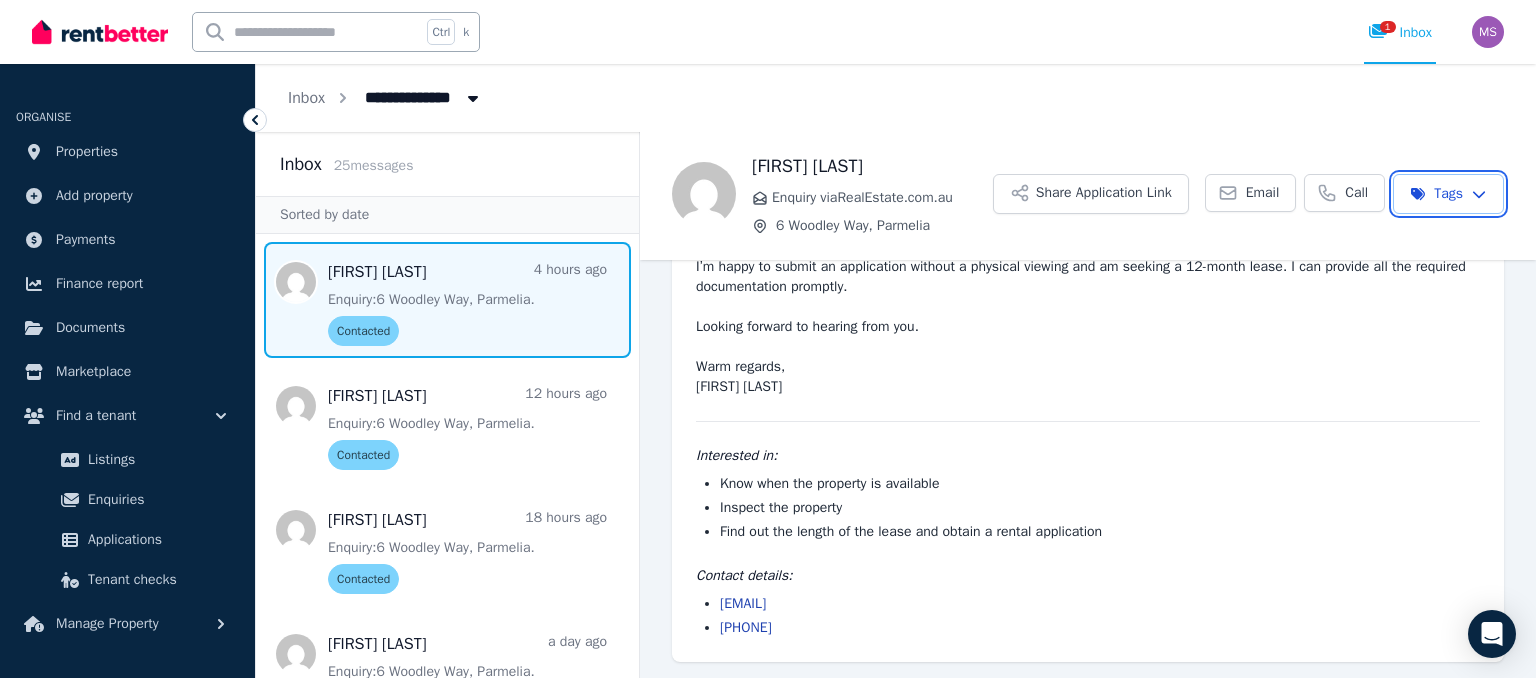 click on "**********" at bounding box center [768, 339] 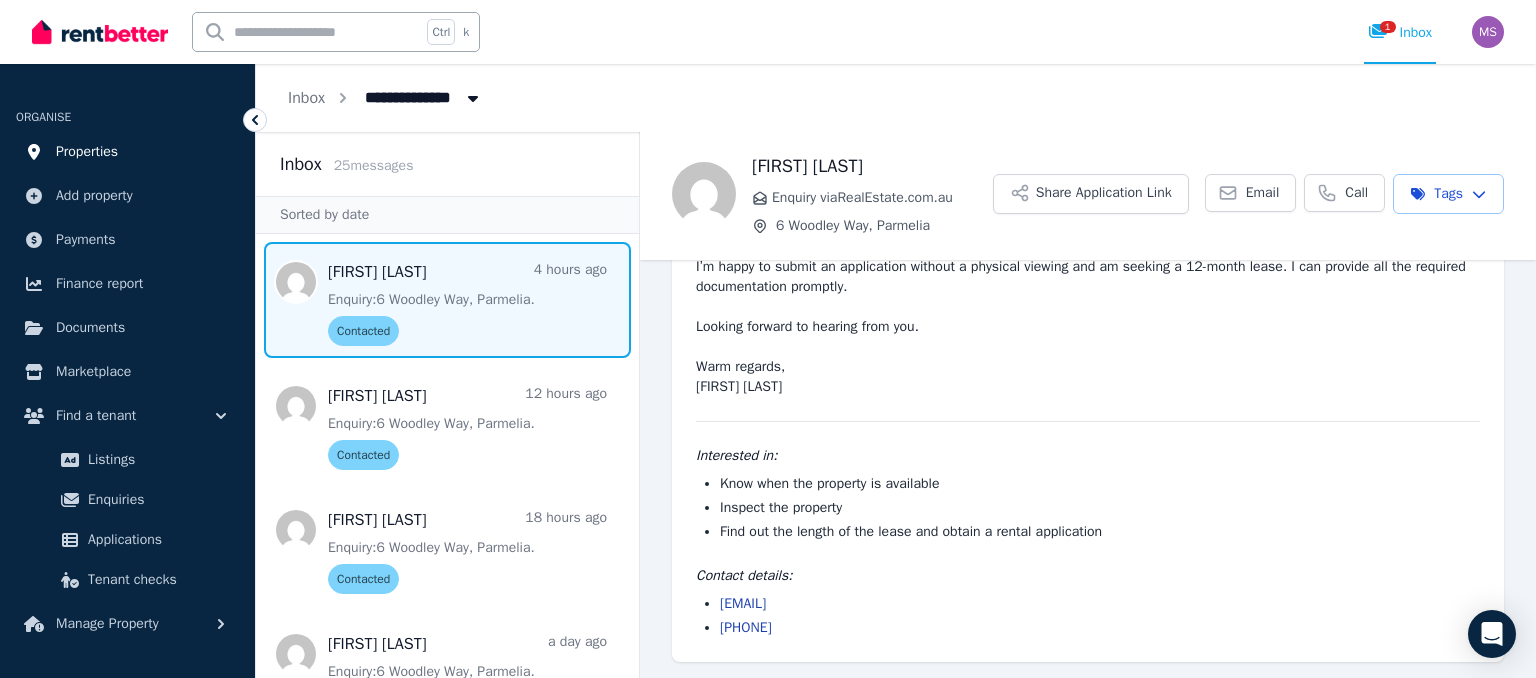 click on "Properties" at bounding box center [87, 152] 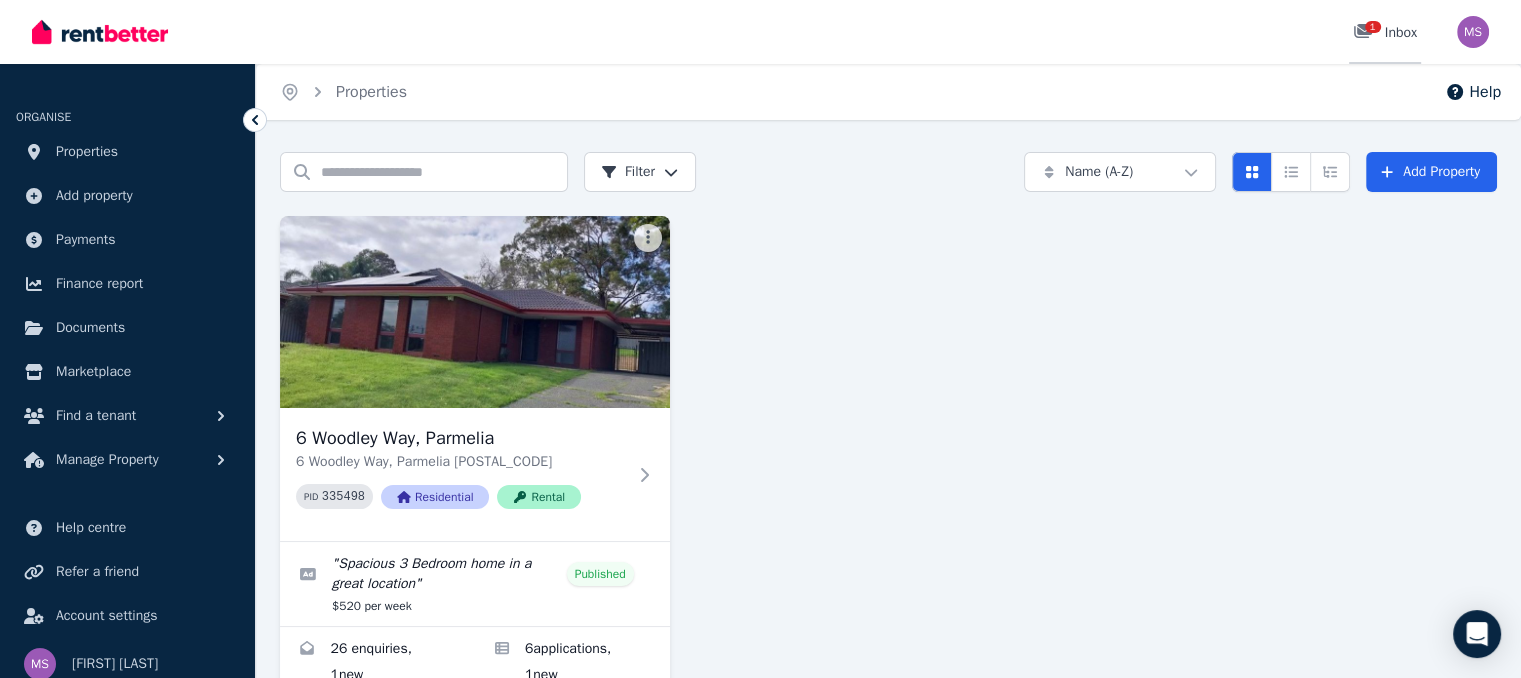 click on "1 Inbox" at bounding box center [1385, 33] 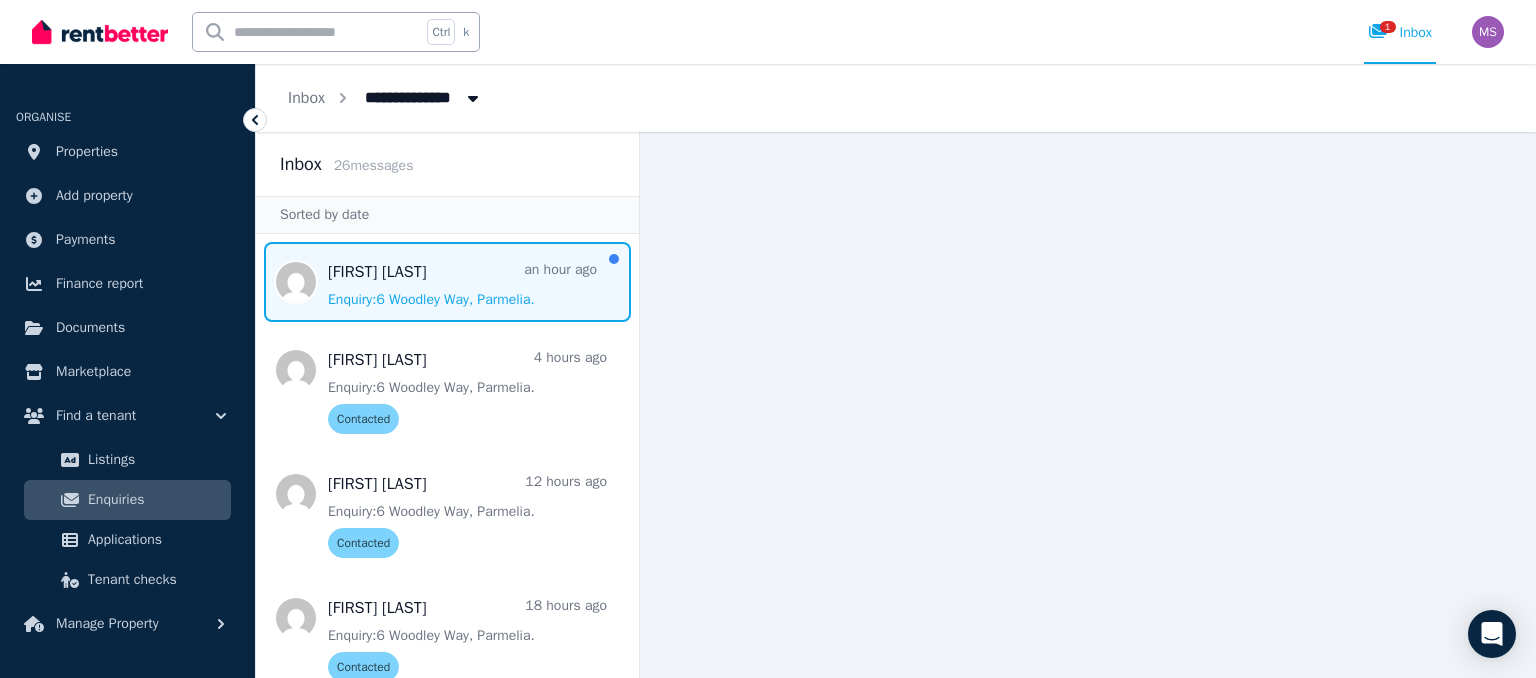 click at bounding box center [447, 282] 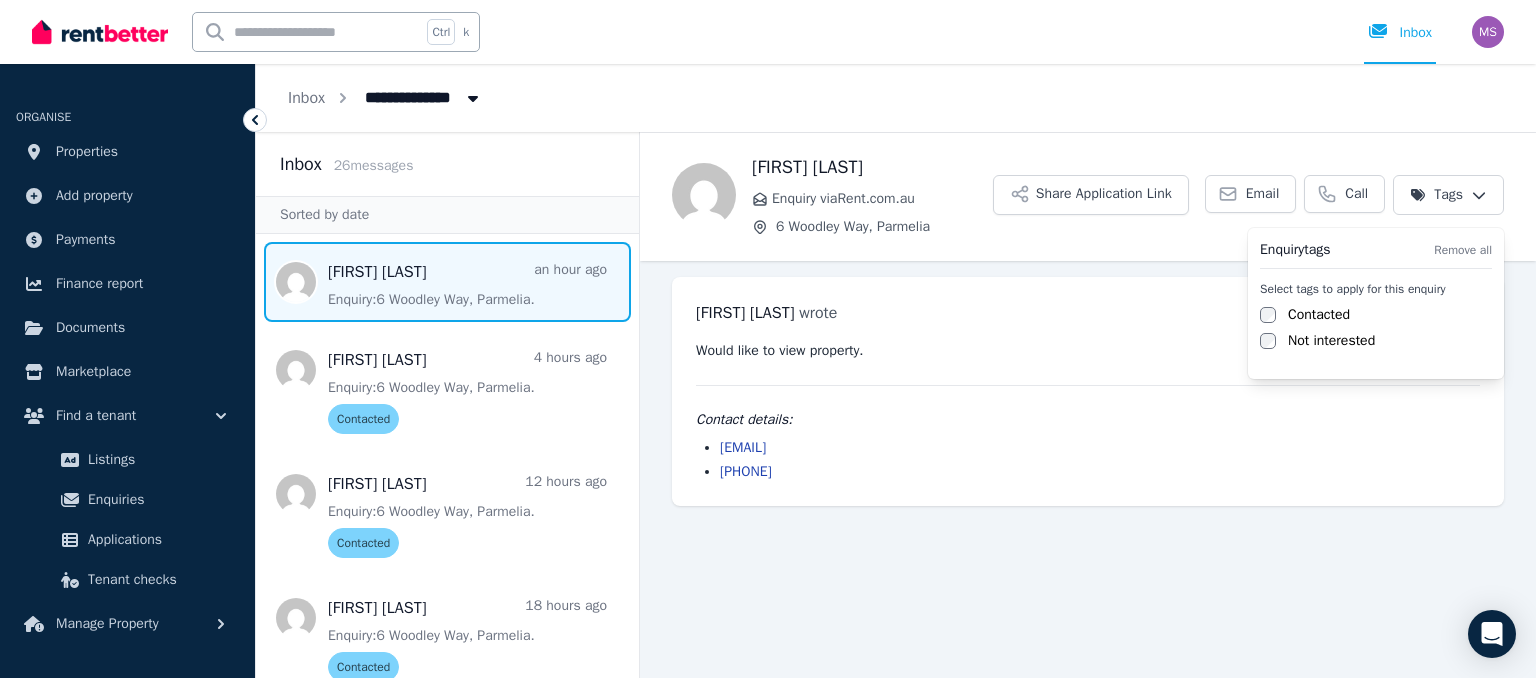 click on "**********" at bounding box center [768, 339] 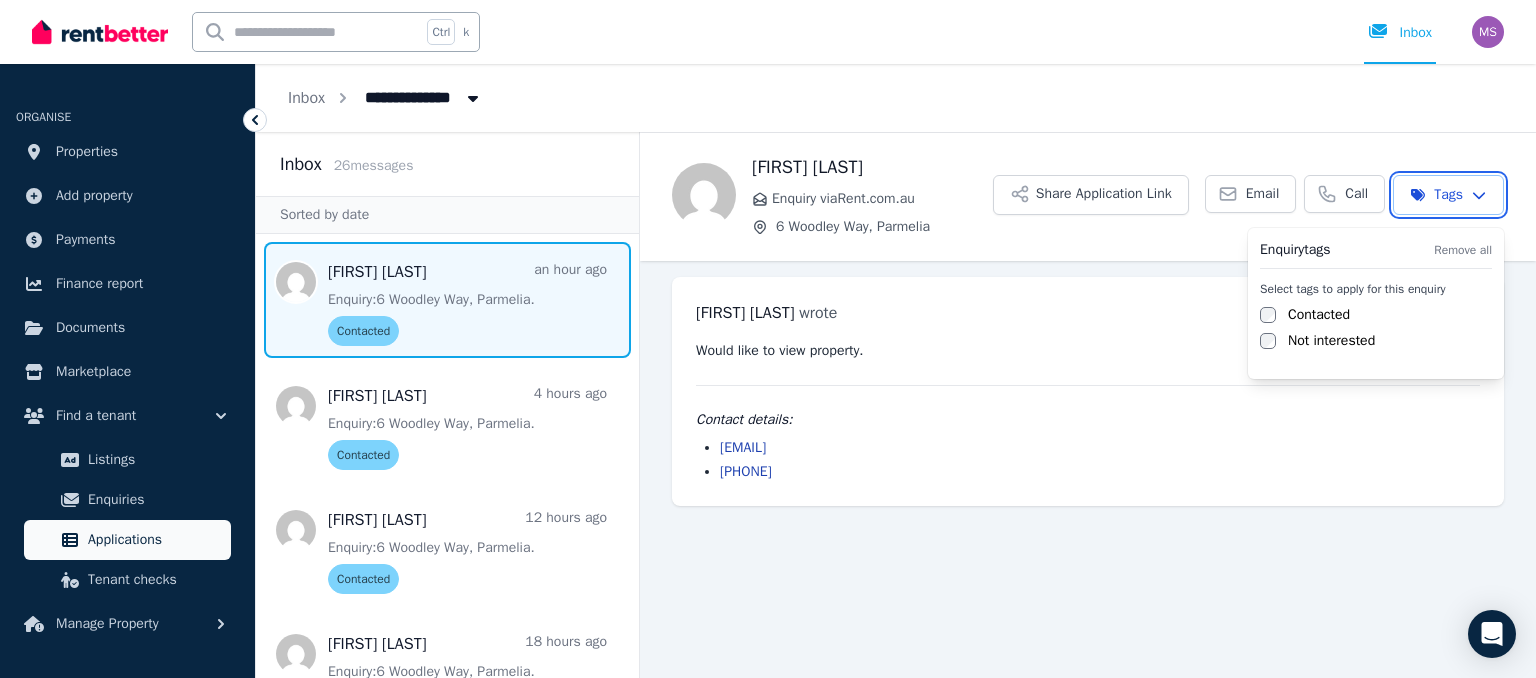 click on "**********" at bounding box center [768, 339] 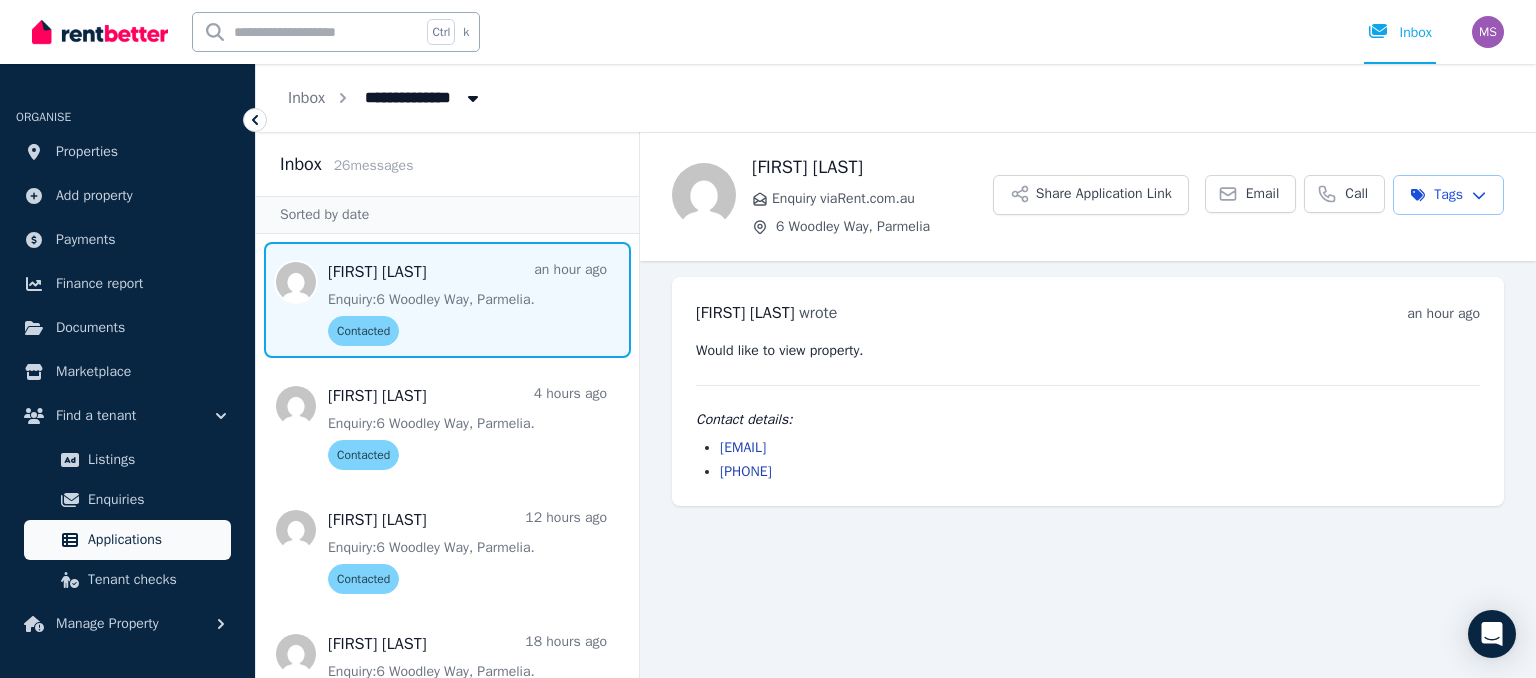 click on "Applications" at bounding box center (155, 540) 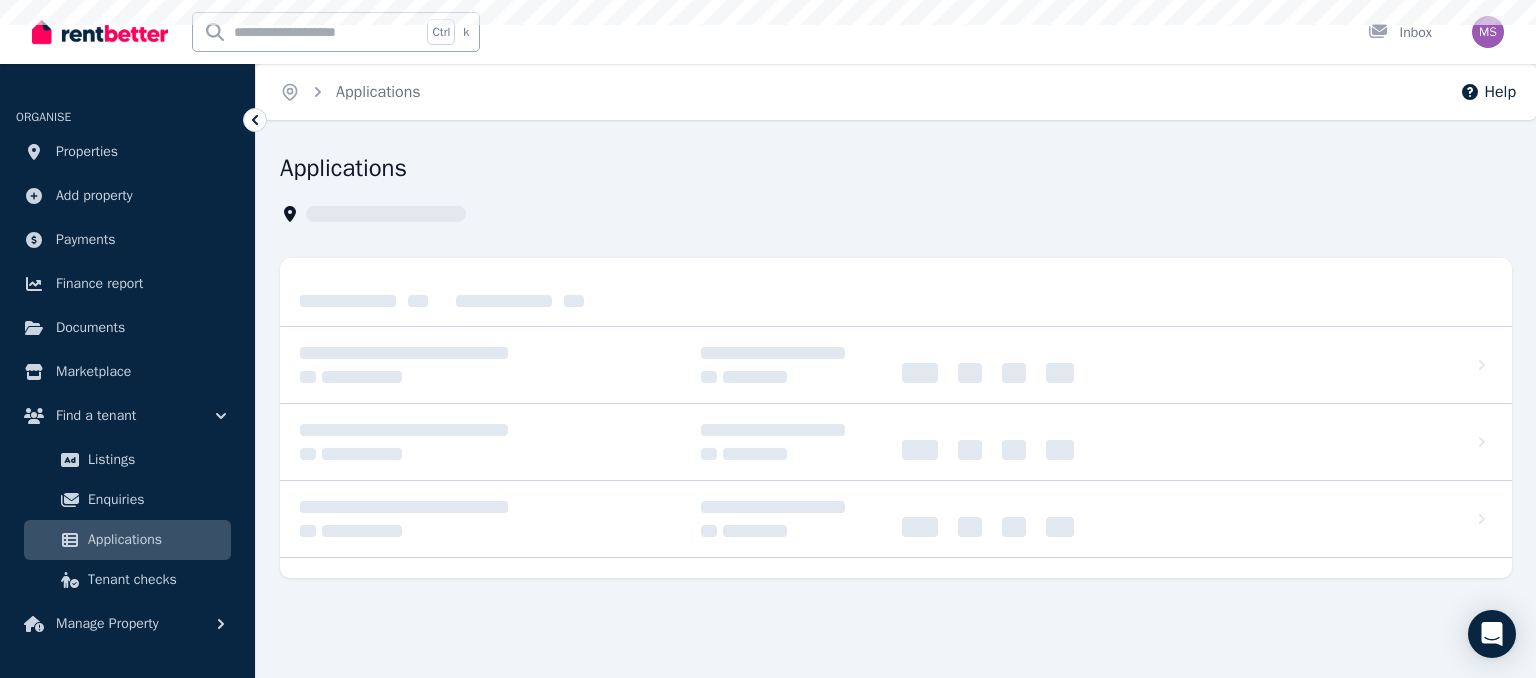 click on "**********" at bounding box center (768, 339) 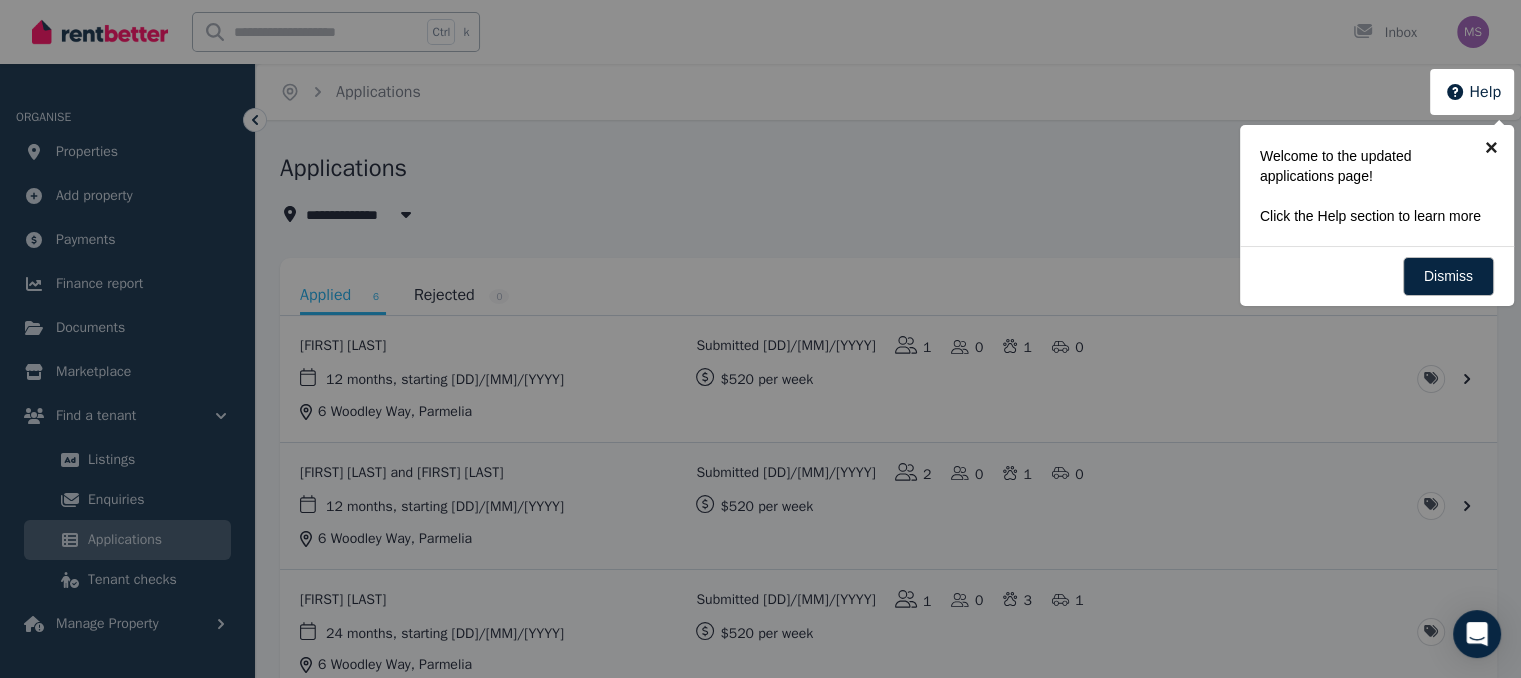 click on "×" at bounding box center [1491, 147] 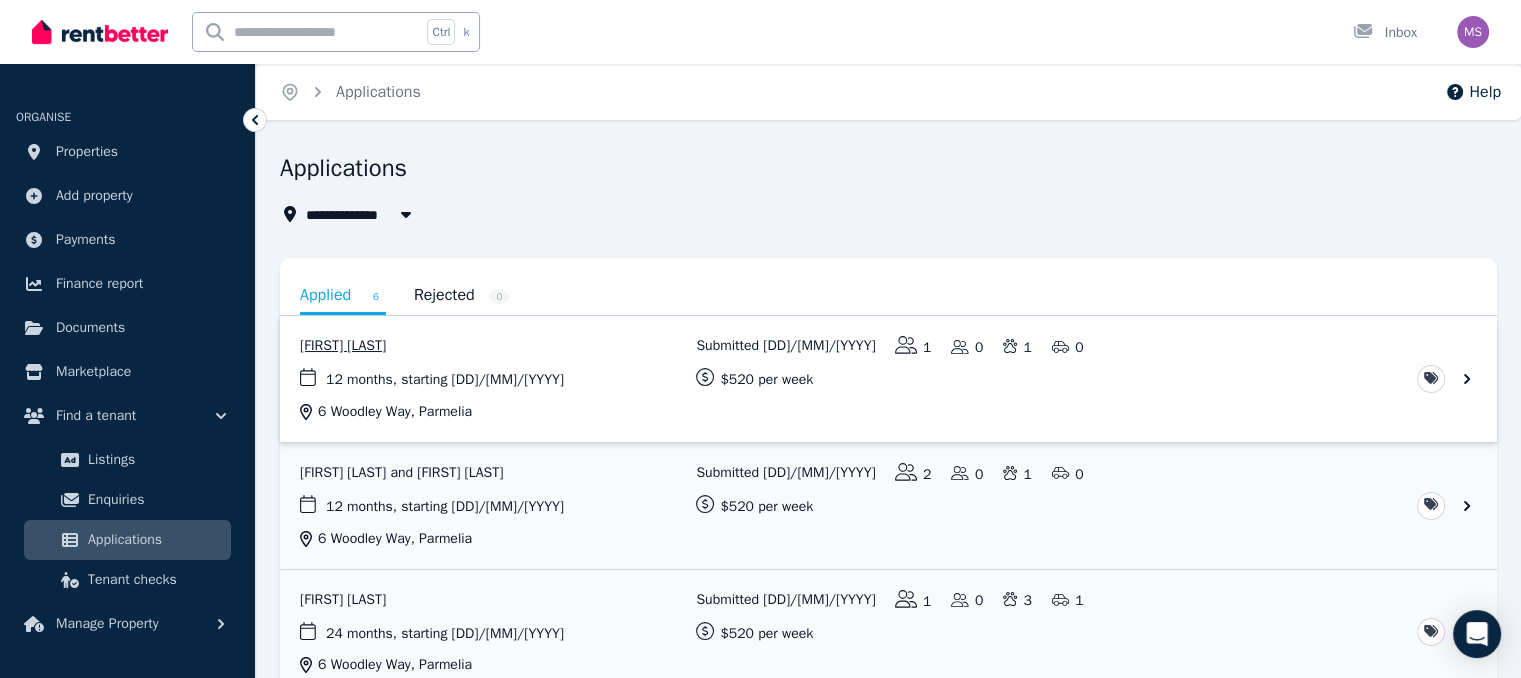 click at bounding box center [888, 379] 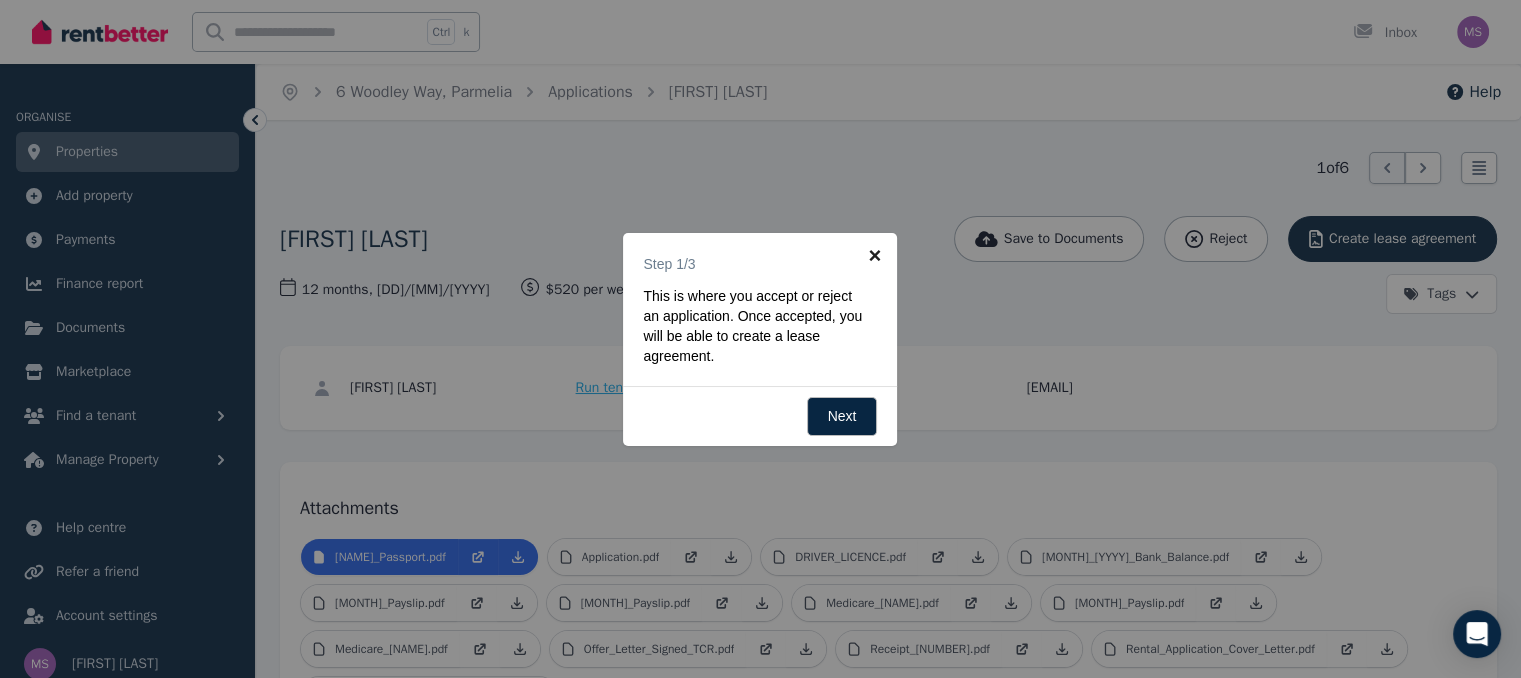 click on "×" at bounding box center [874, 255] 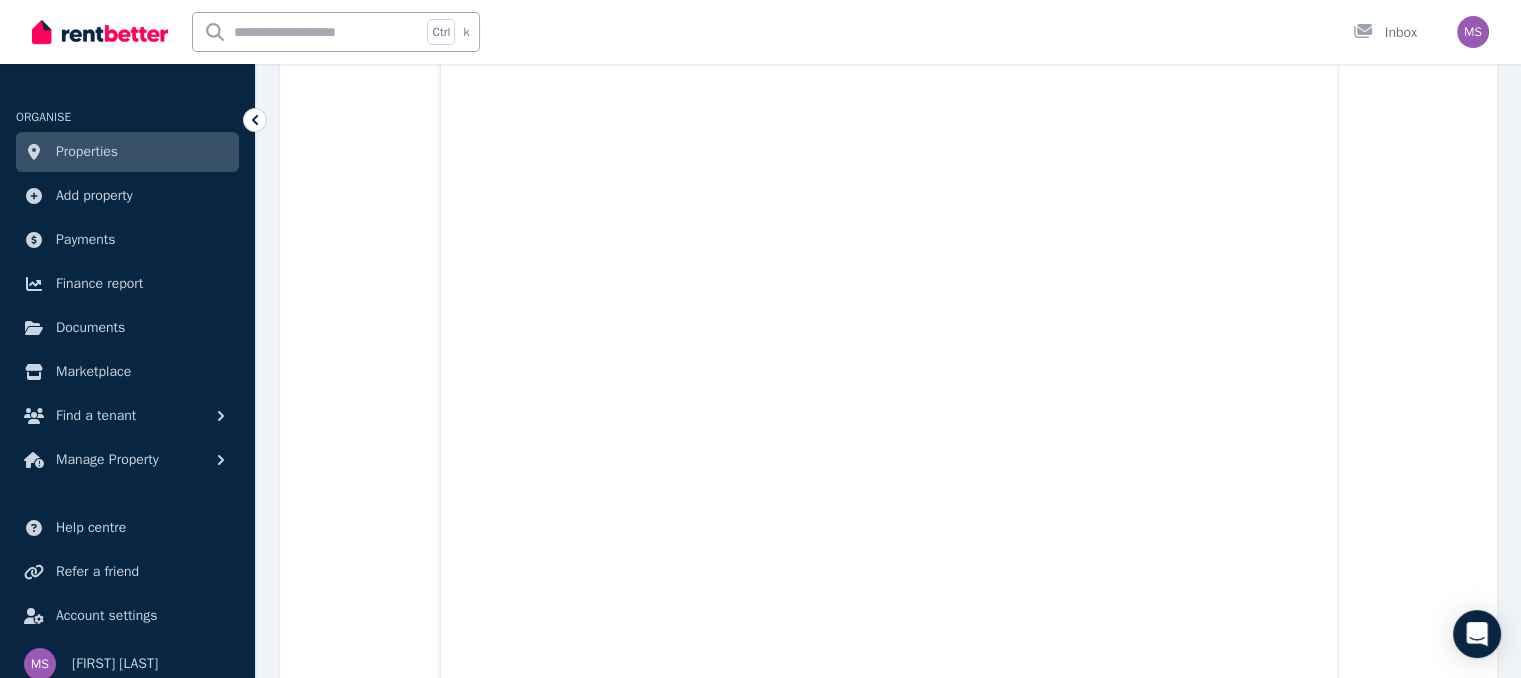 scroll, scrollTop: 0, scrollLeft: 0, axis: both 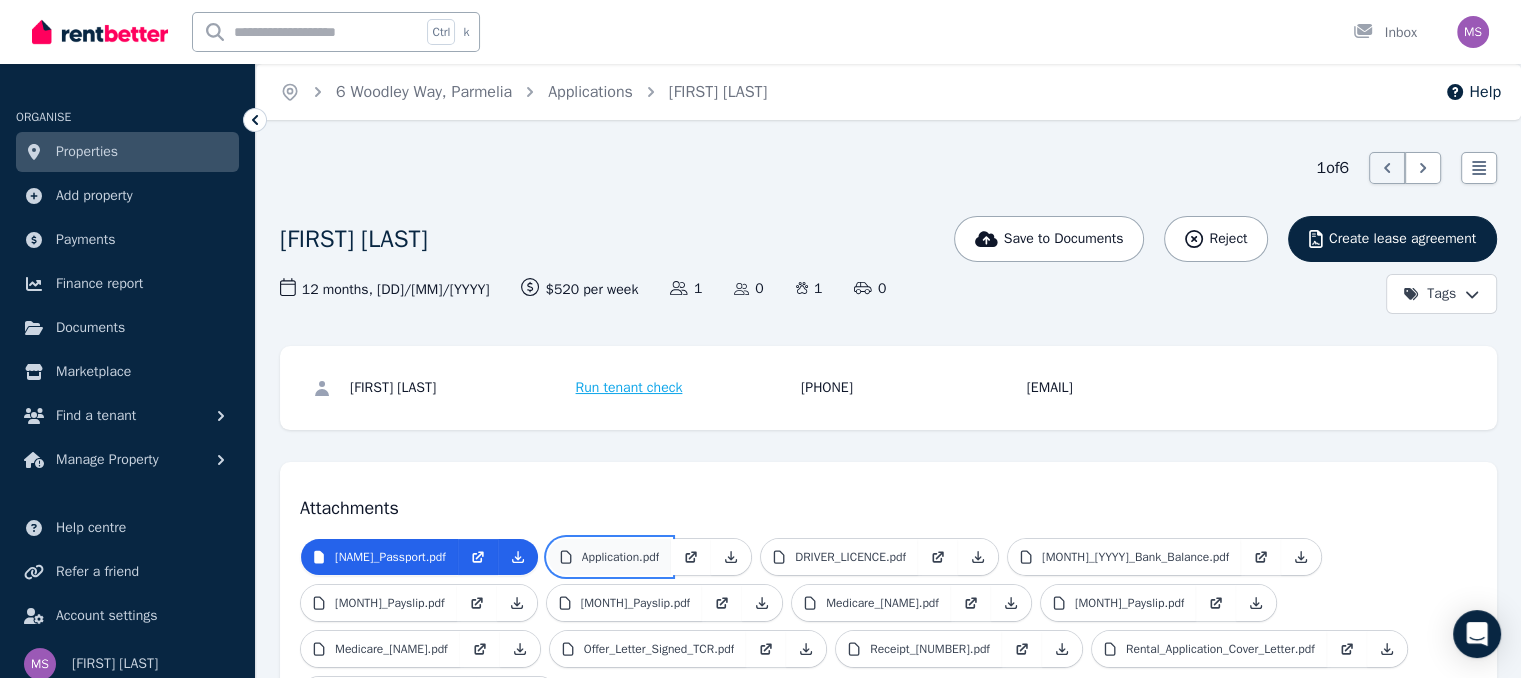 click on "Application.pdf" at bounding box center [609, 557] 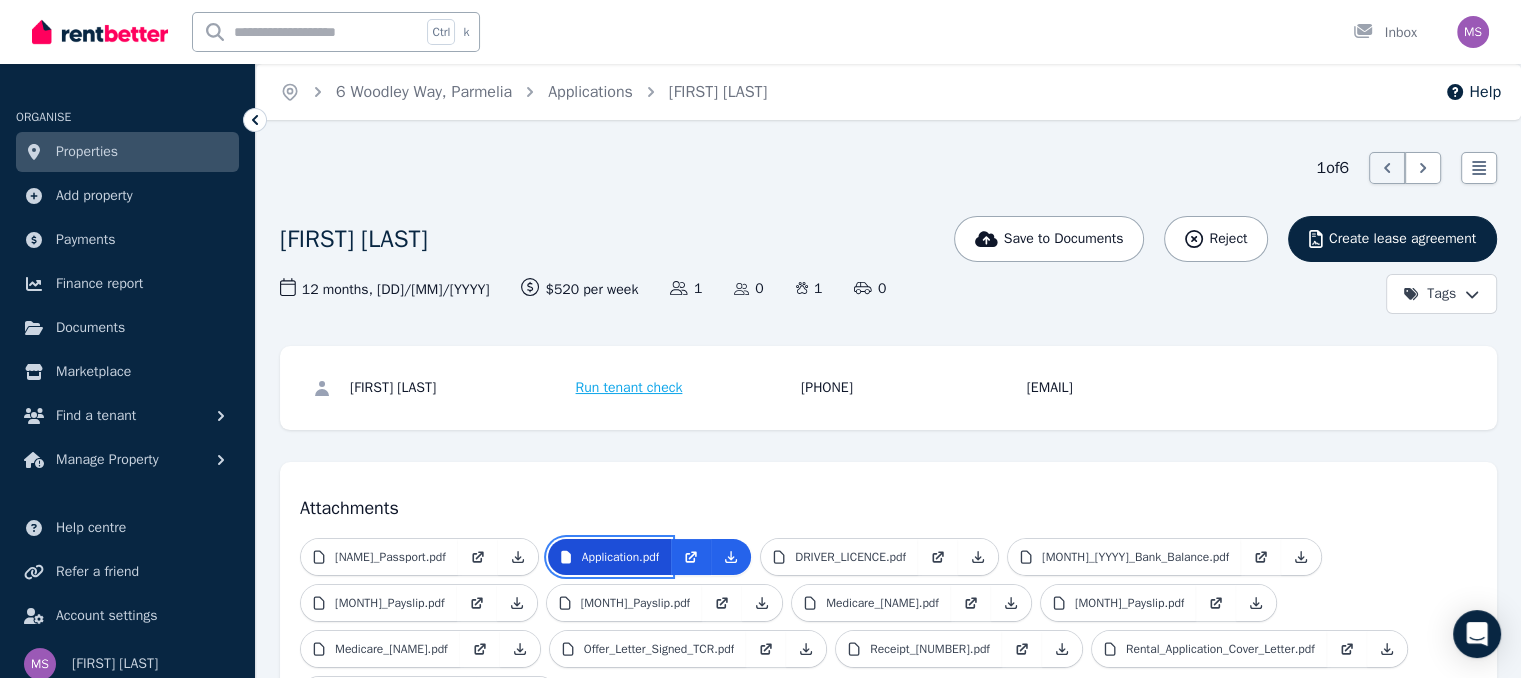click on "Application.pdf" at bounding box center [620, 557] 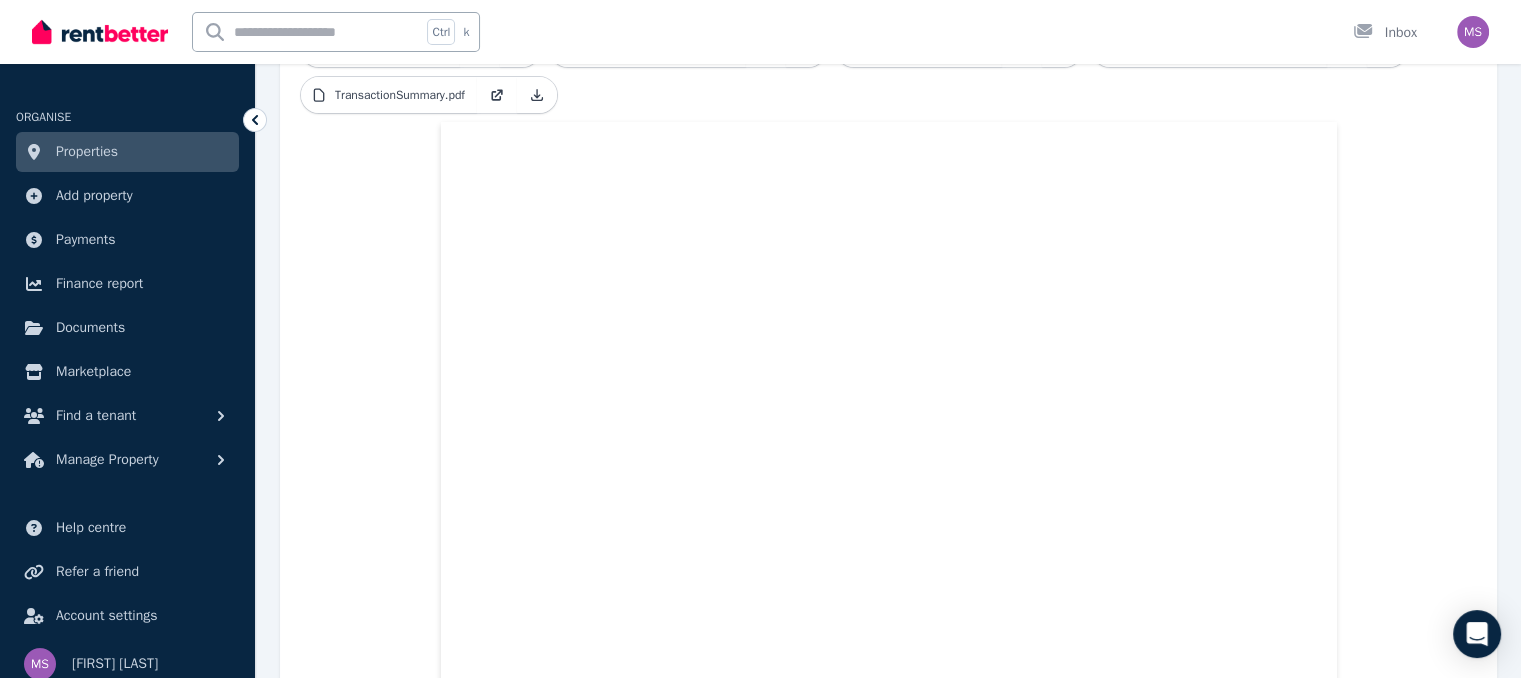 scroll, scrollTop: 653, scrollLeft: 0, axis: vertical 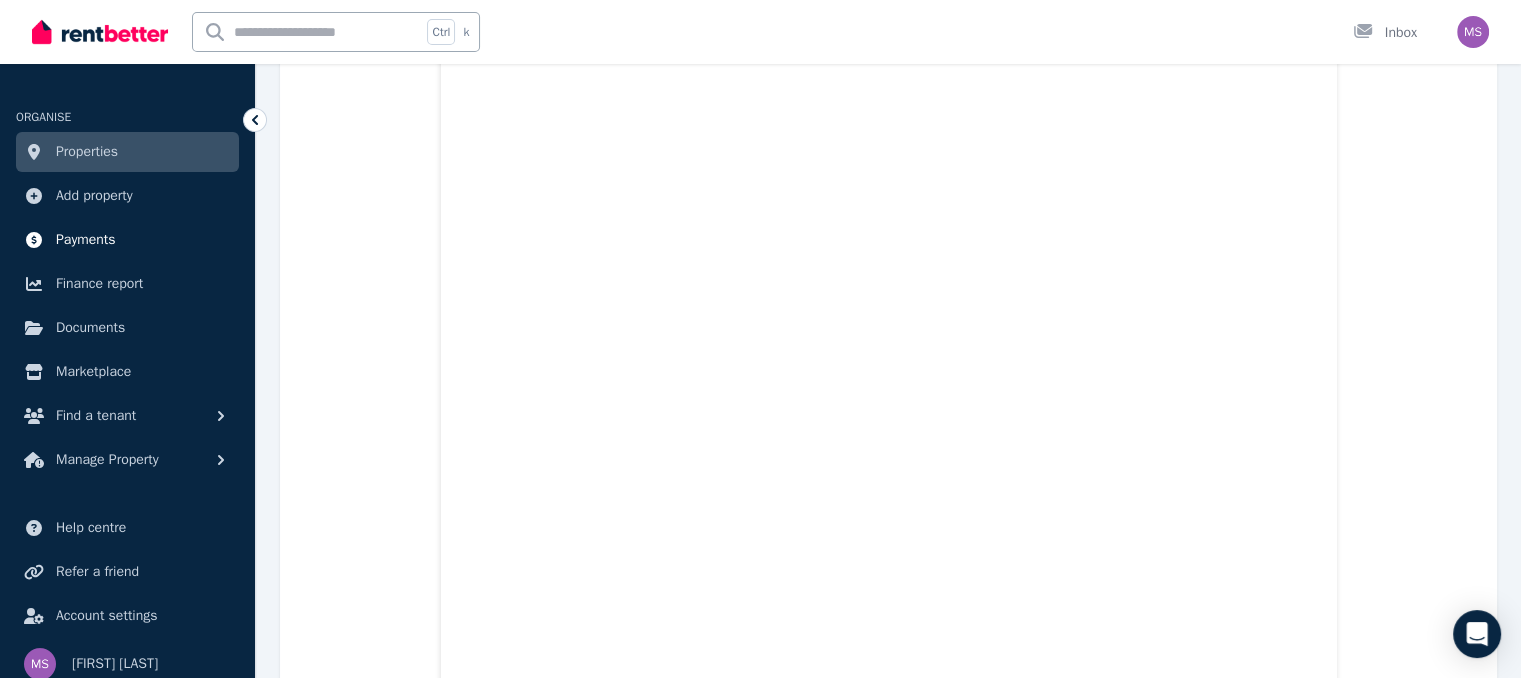 click on "Payments" at bounding box center (86, 240) 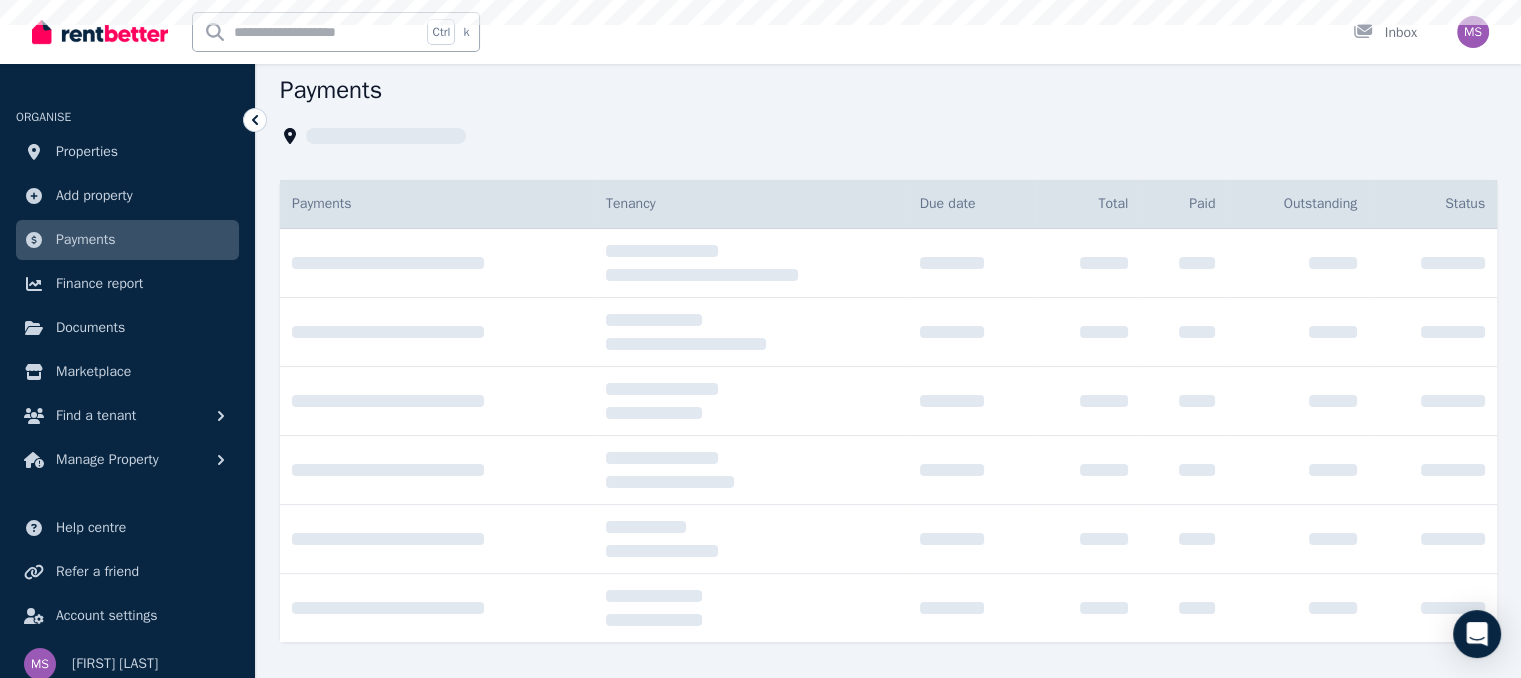 scroll, scrollTop: 0, scrollLeft: 0, axis: both 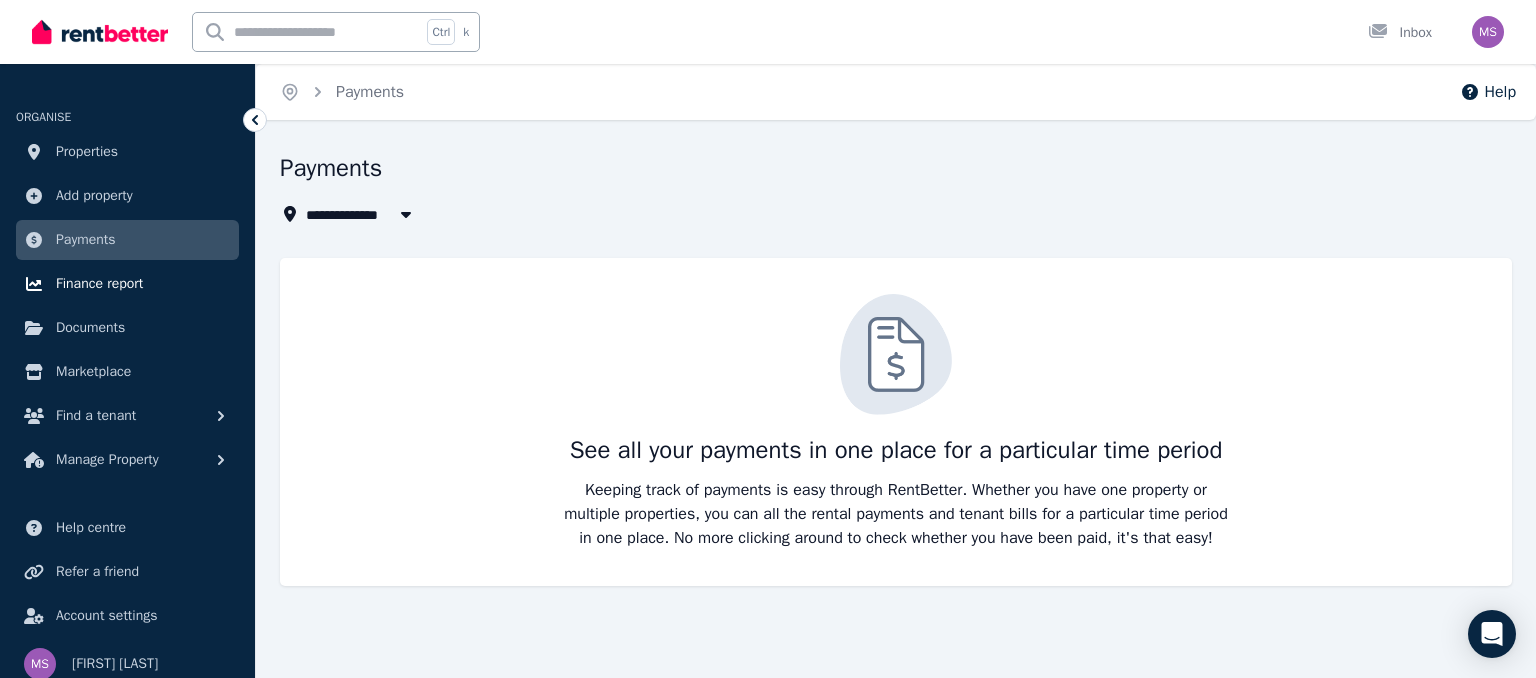 click on "Finance report" at bounding box center (99, 284) 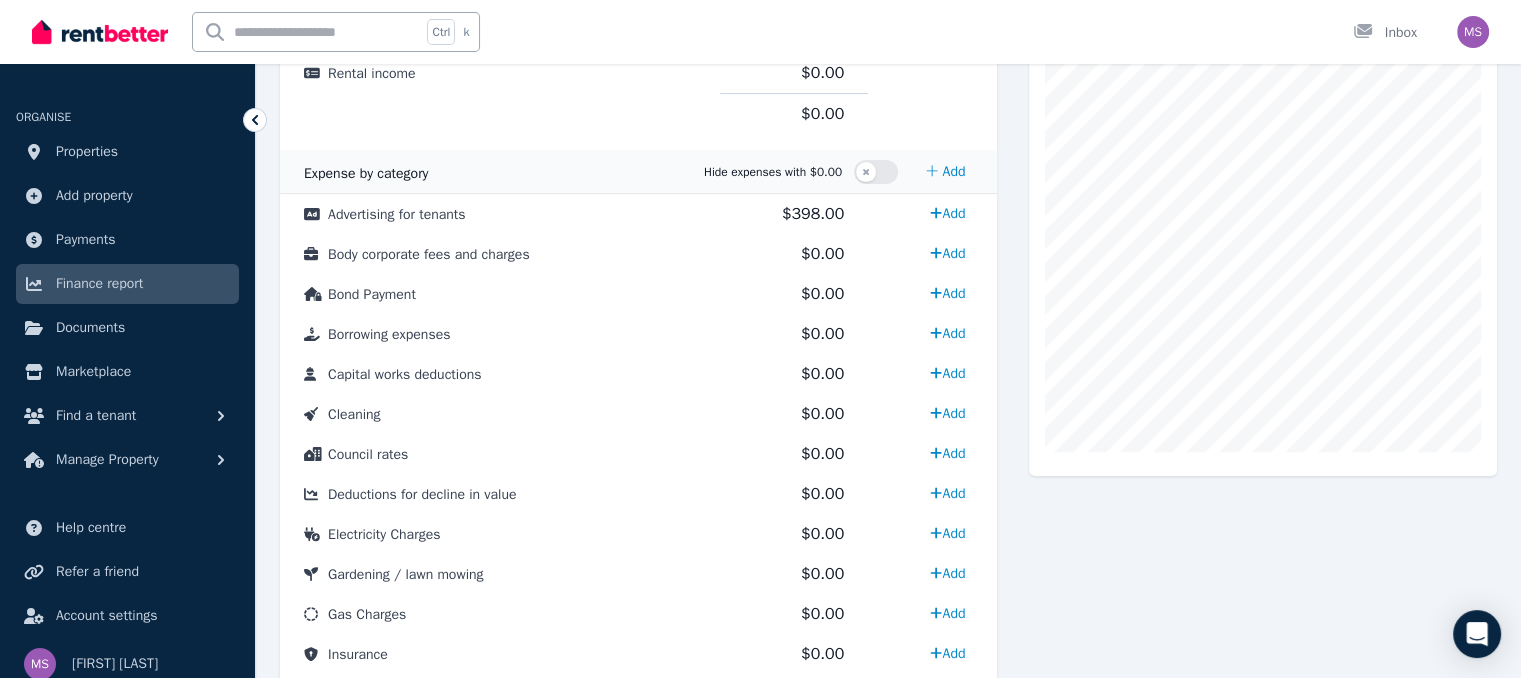 scroll, scrollTop: 0, scrollLeft: 0, axis: both 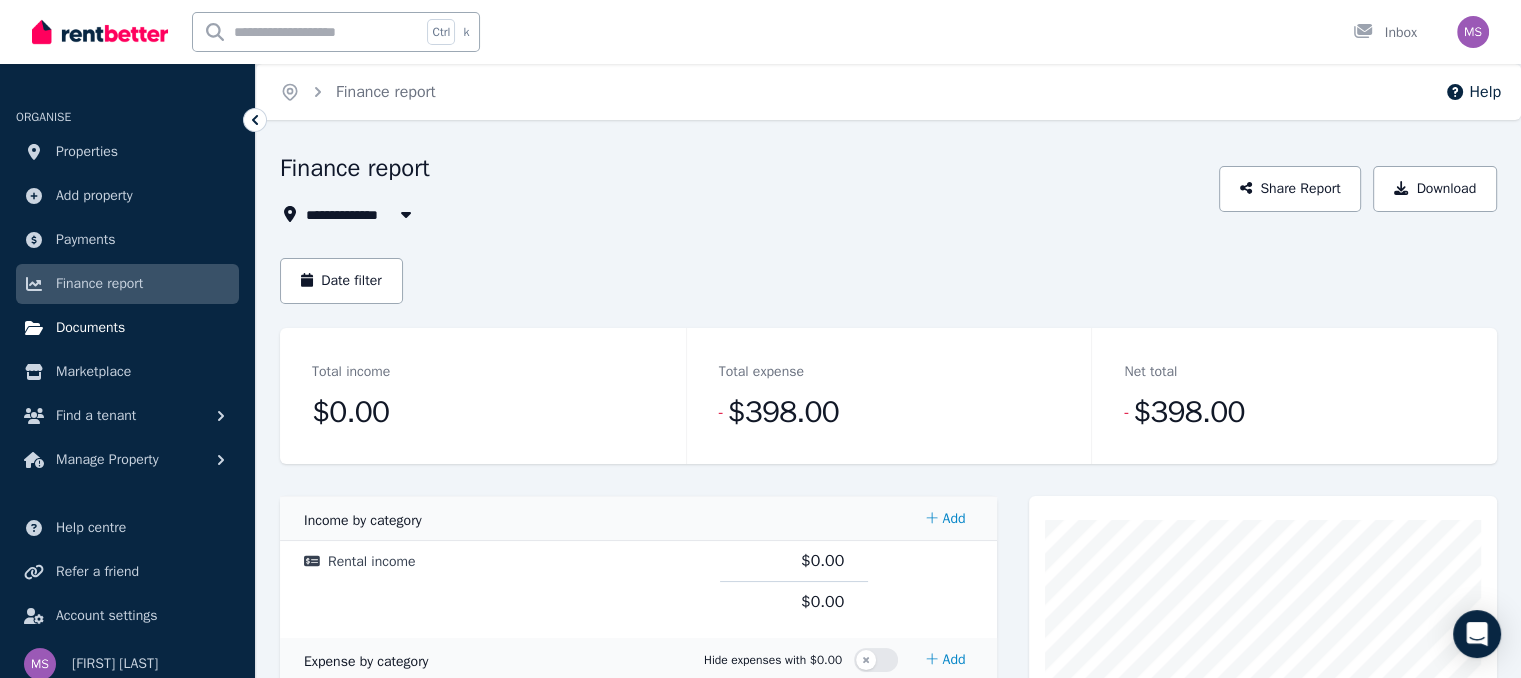 click on "Documents" at bounding box center (90, 328) 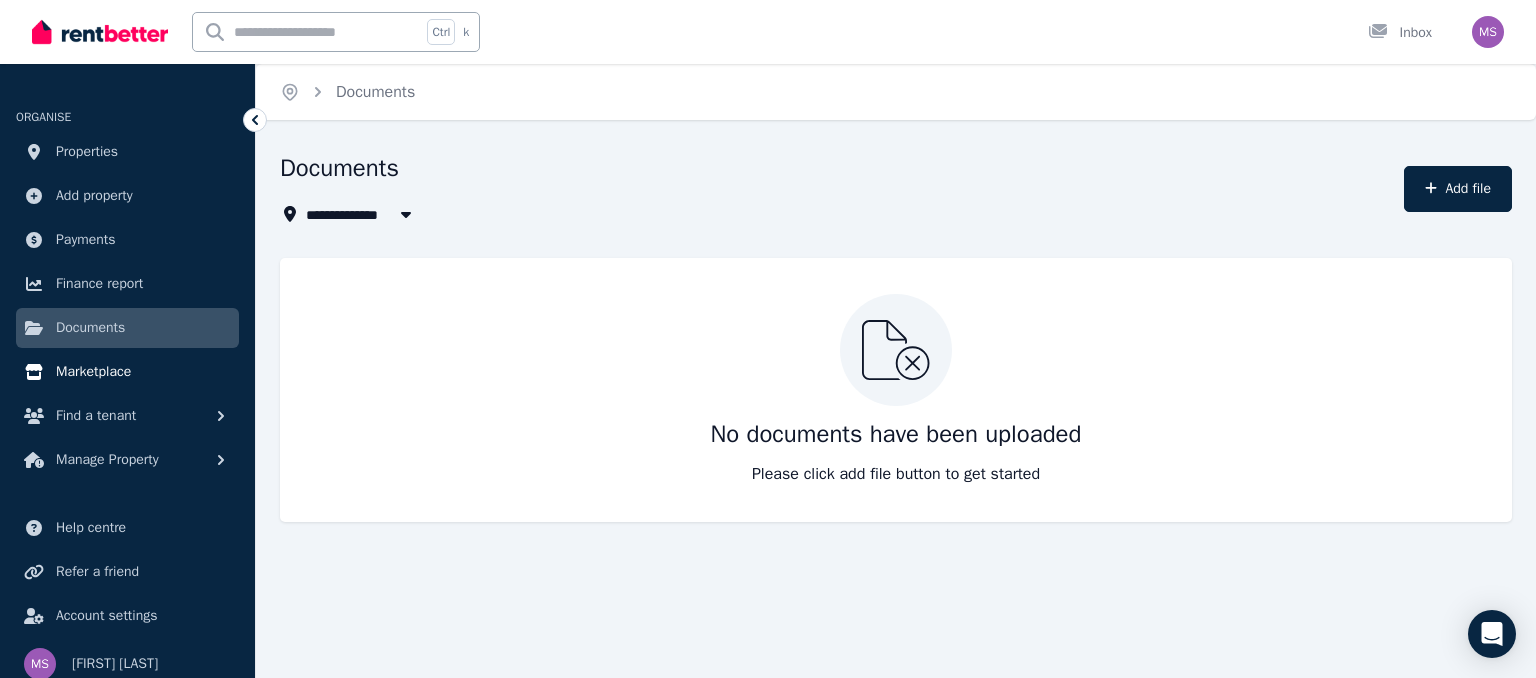 click on "Marketplace" at bounding box center (93, 372) 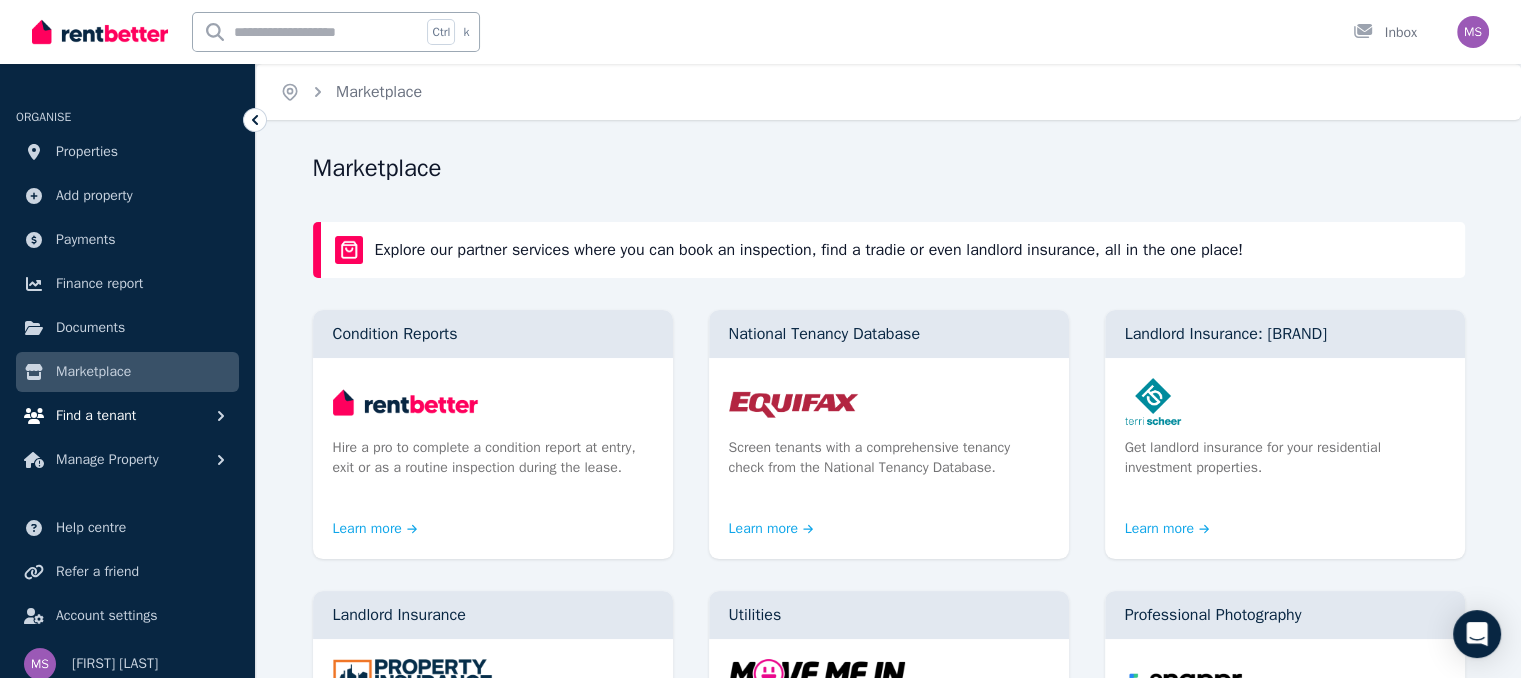 click on "Find a tenant" at bounding box center [96, 416] 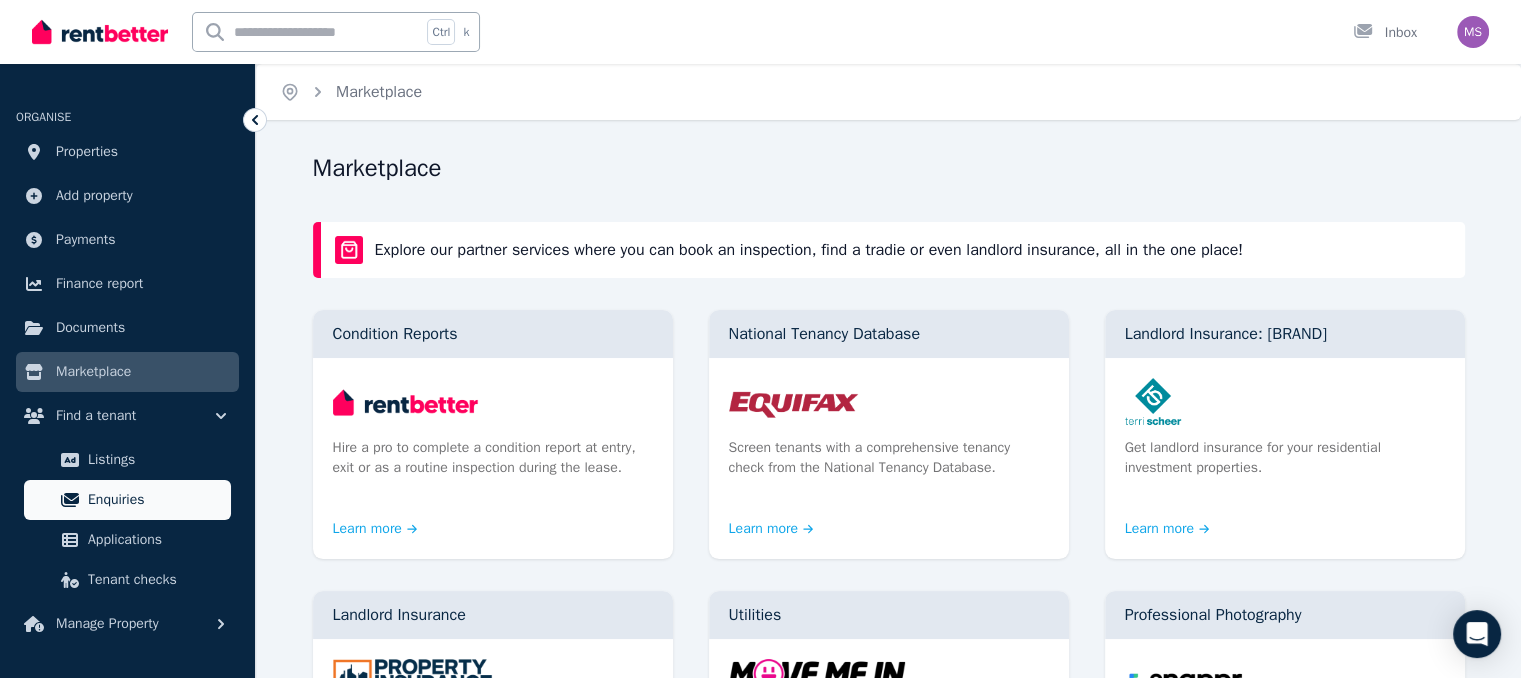click on "Enquiries" at bounding box center [155, 500] 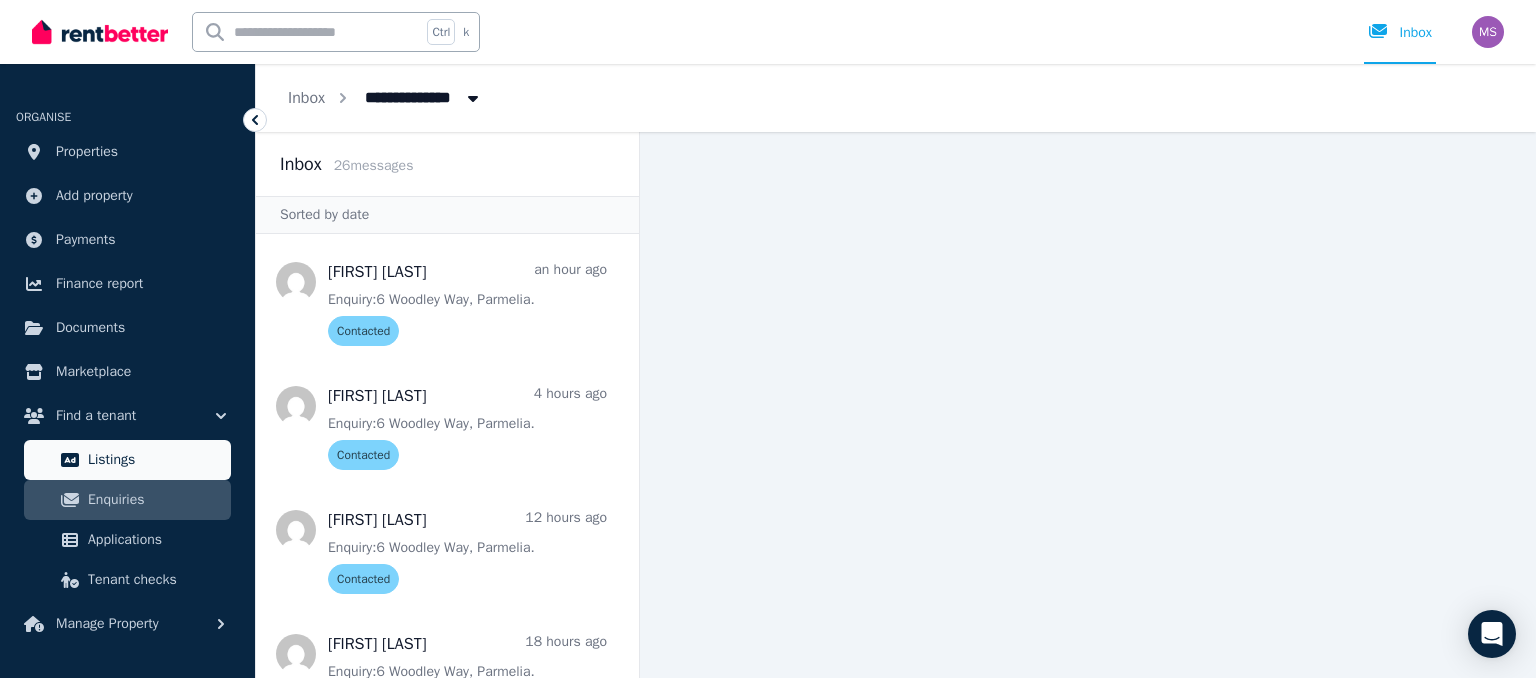 click on "Listings" at bounding box center (155, 460) 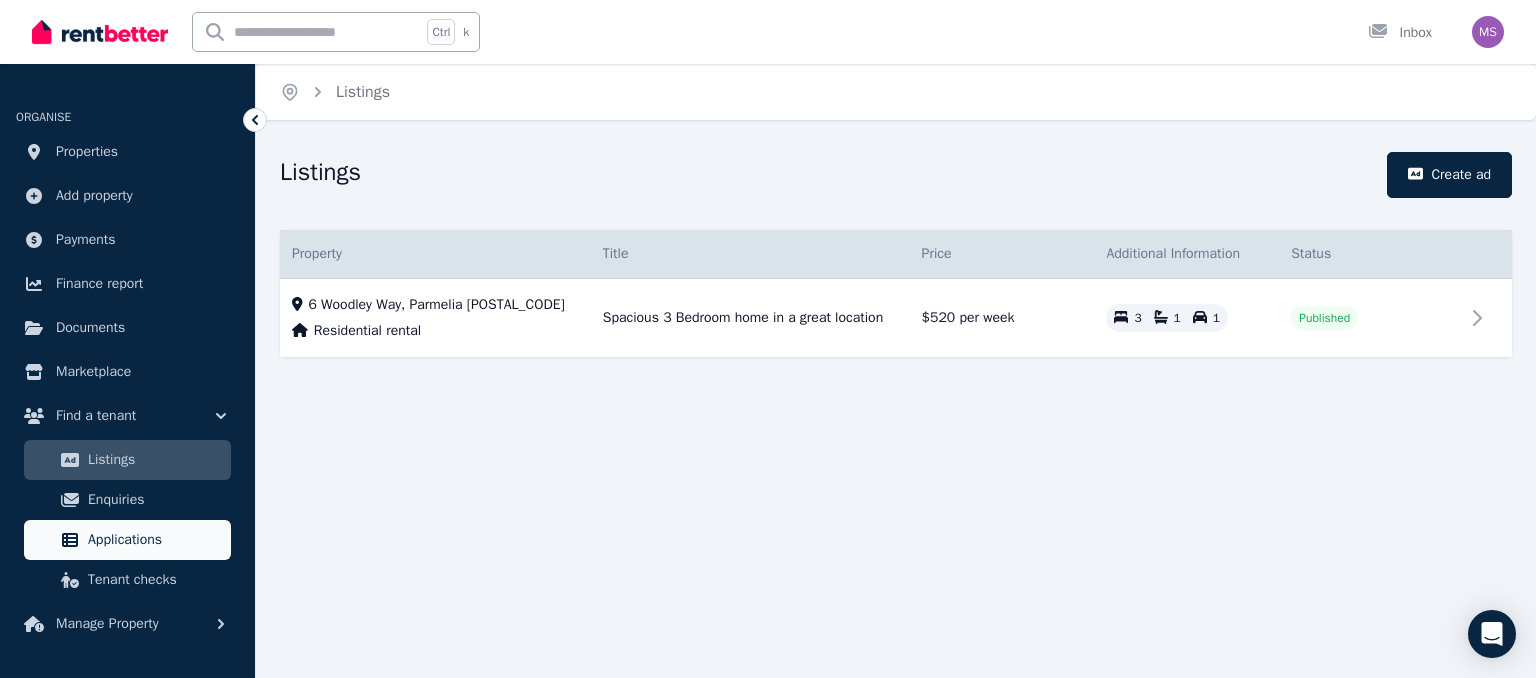 click on "Applications" at bounding box center [155, 540] 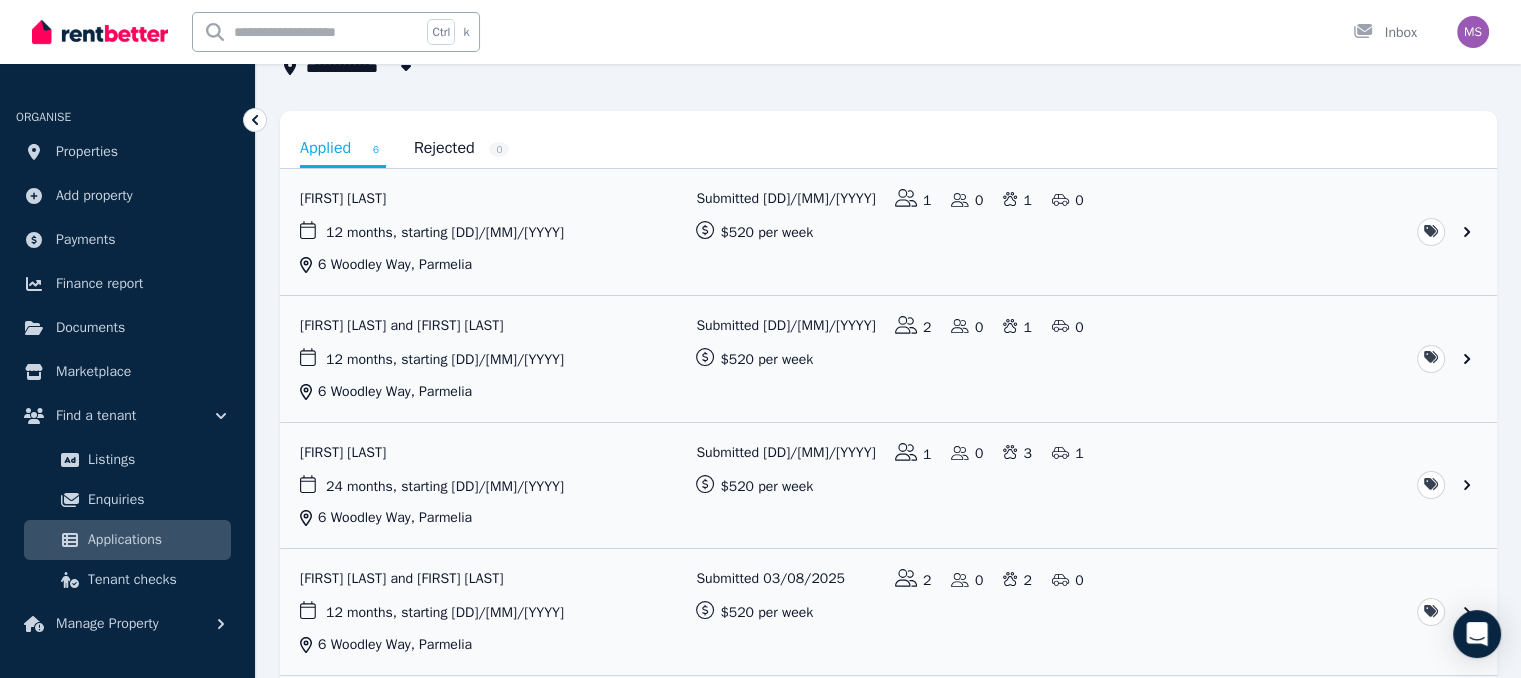 scroll, scrollTop: 141, scrollLeft: 0, axis: vertical 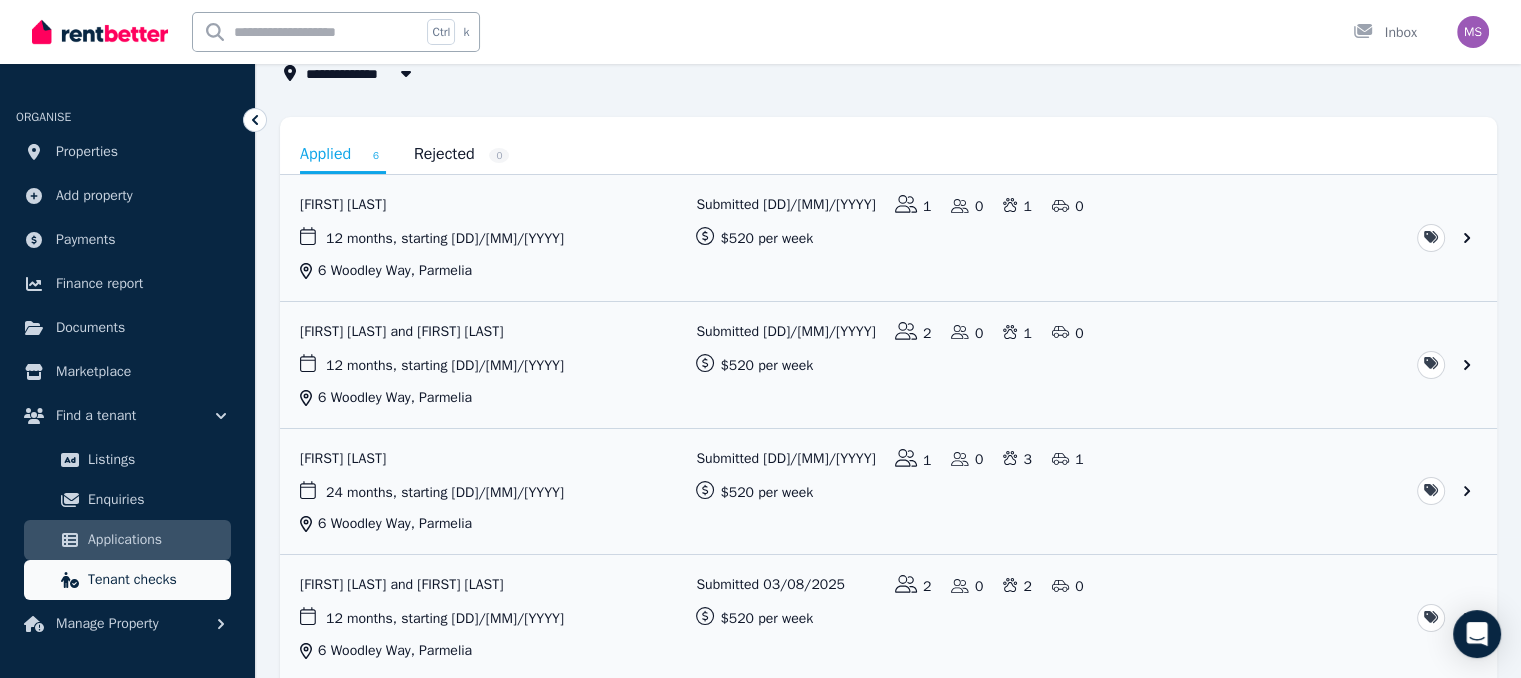 click on "Tenant checks" at bounding box center [155, 580] 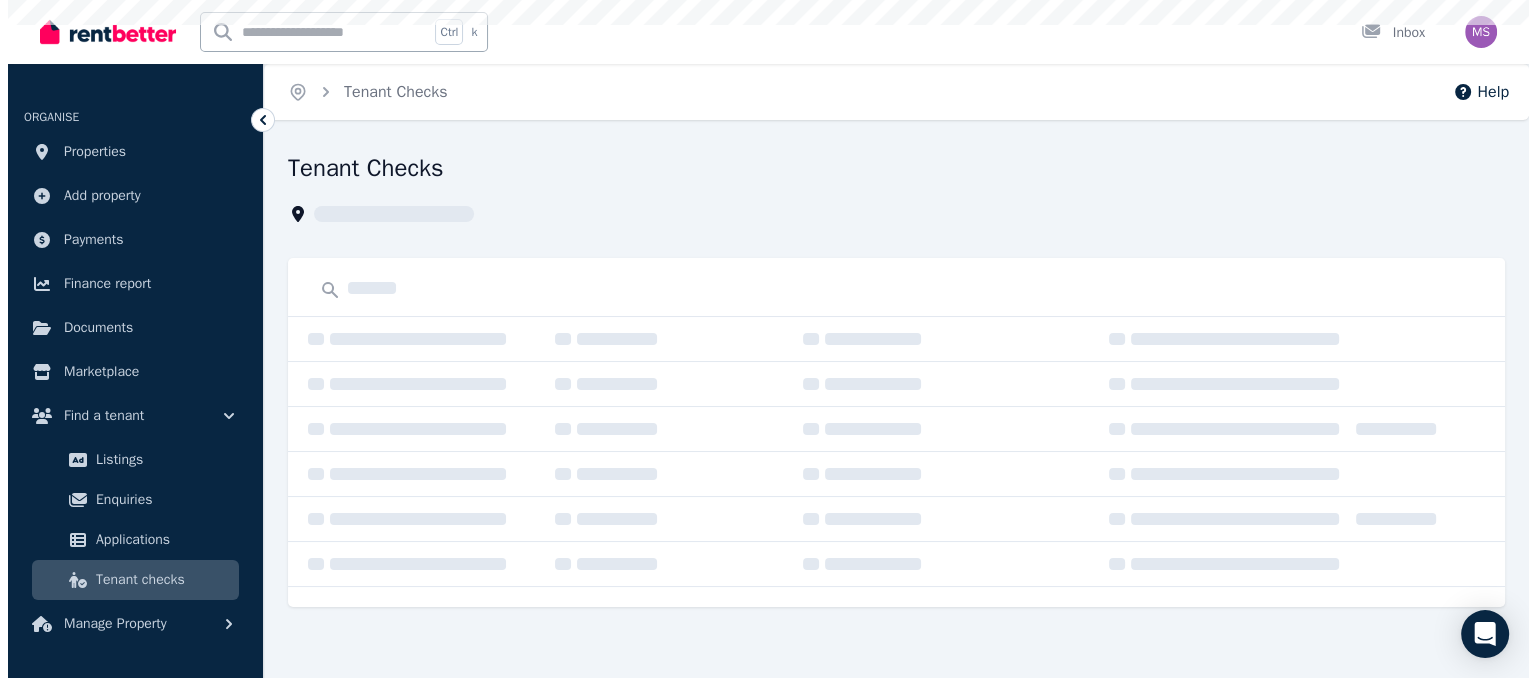 scroll, scrollTop: 0, scrollLeft: 0, axis: both 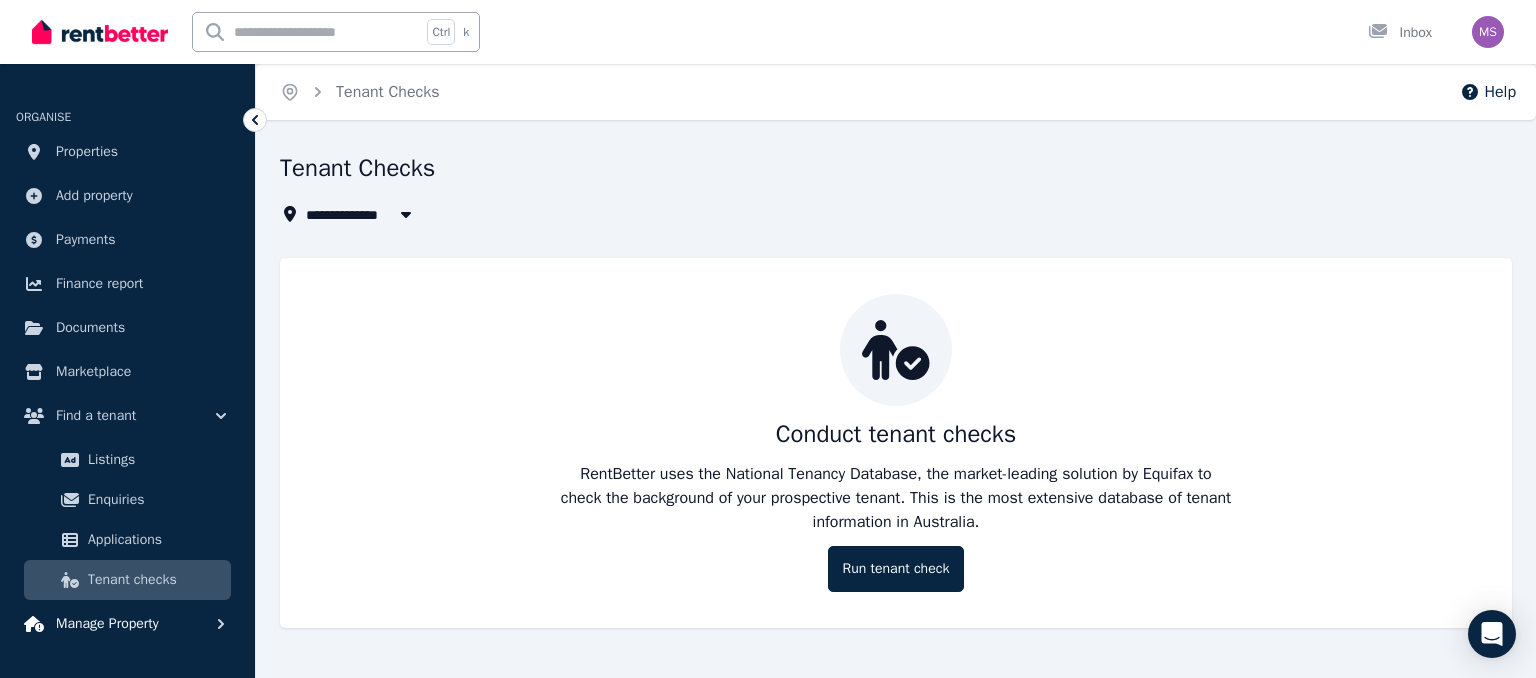 click on "Manage Property" at bounding box center [107, 624] 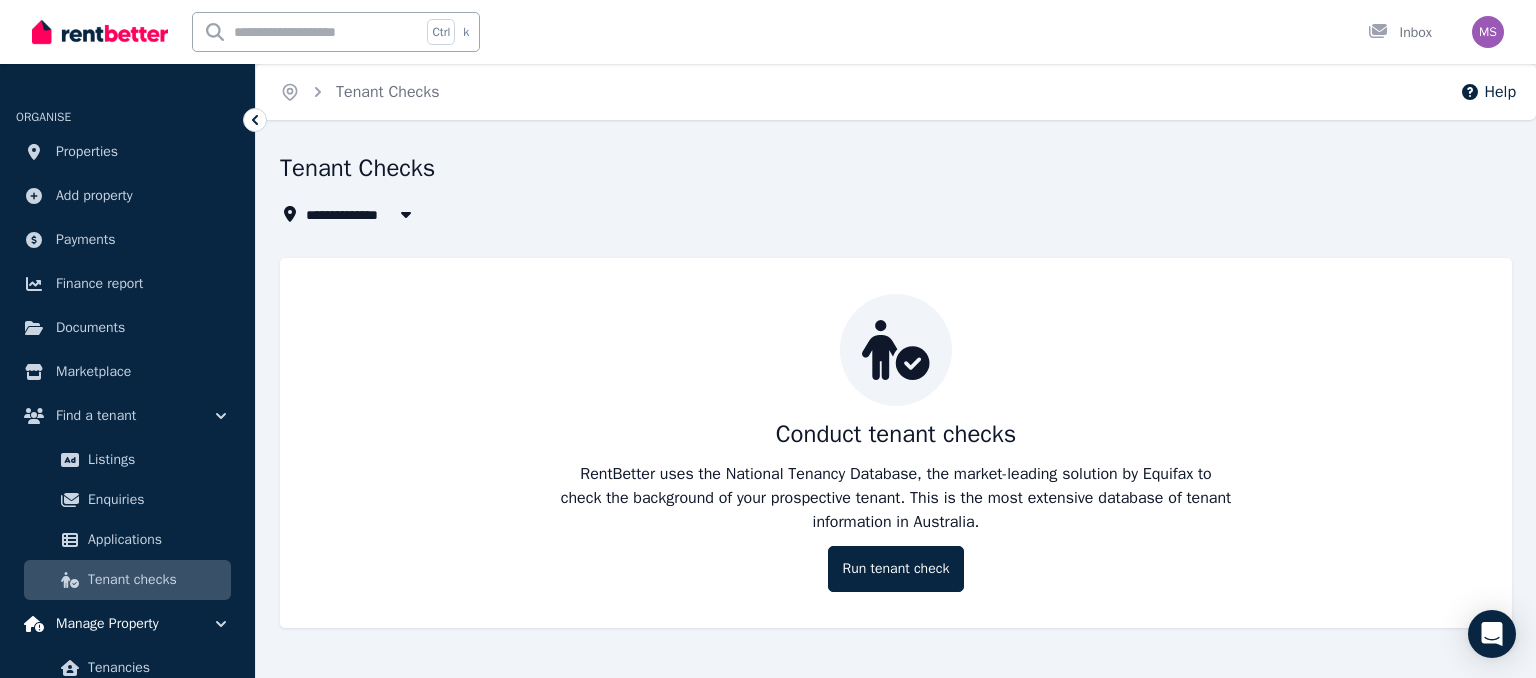 click on "Manage Property" at bounding box center (127, 624) 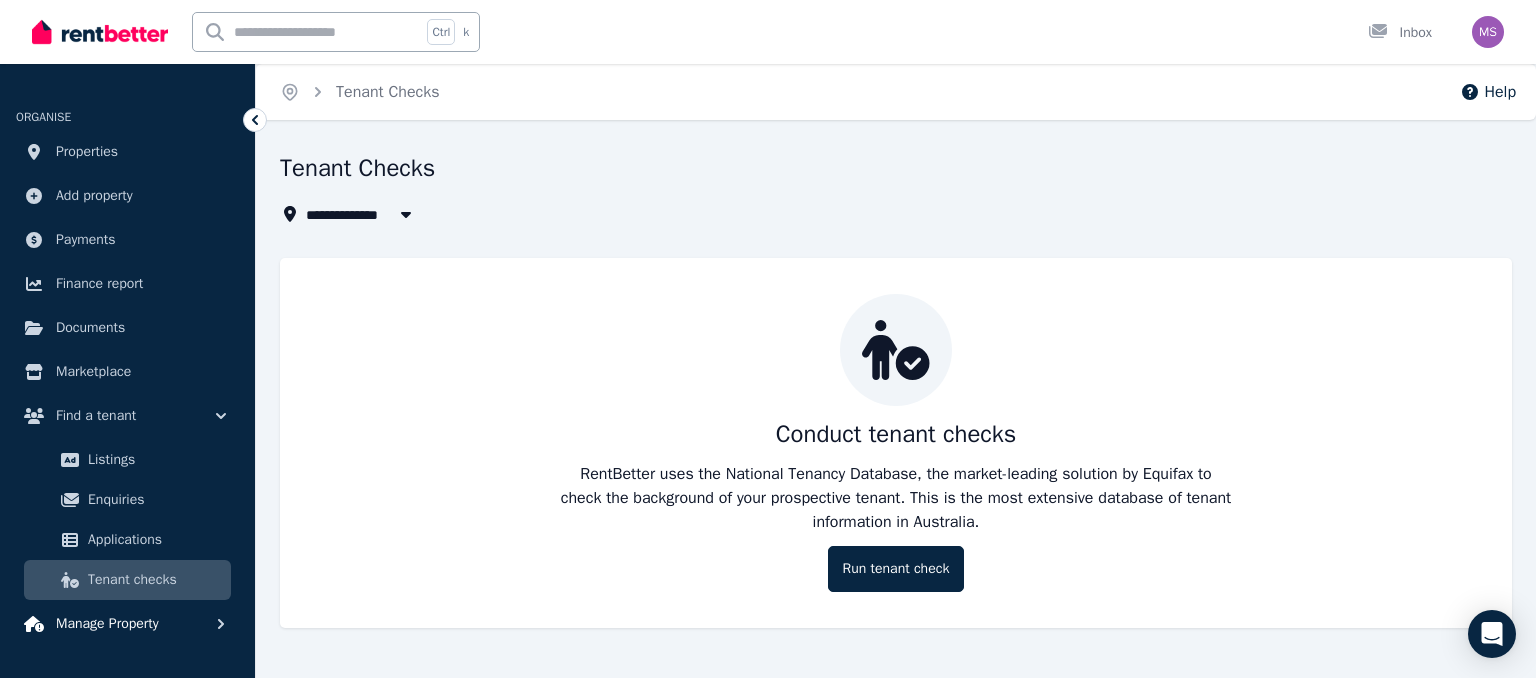 click on "Manage Property" at bounding box center (127, 624) 